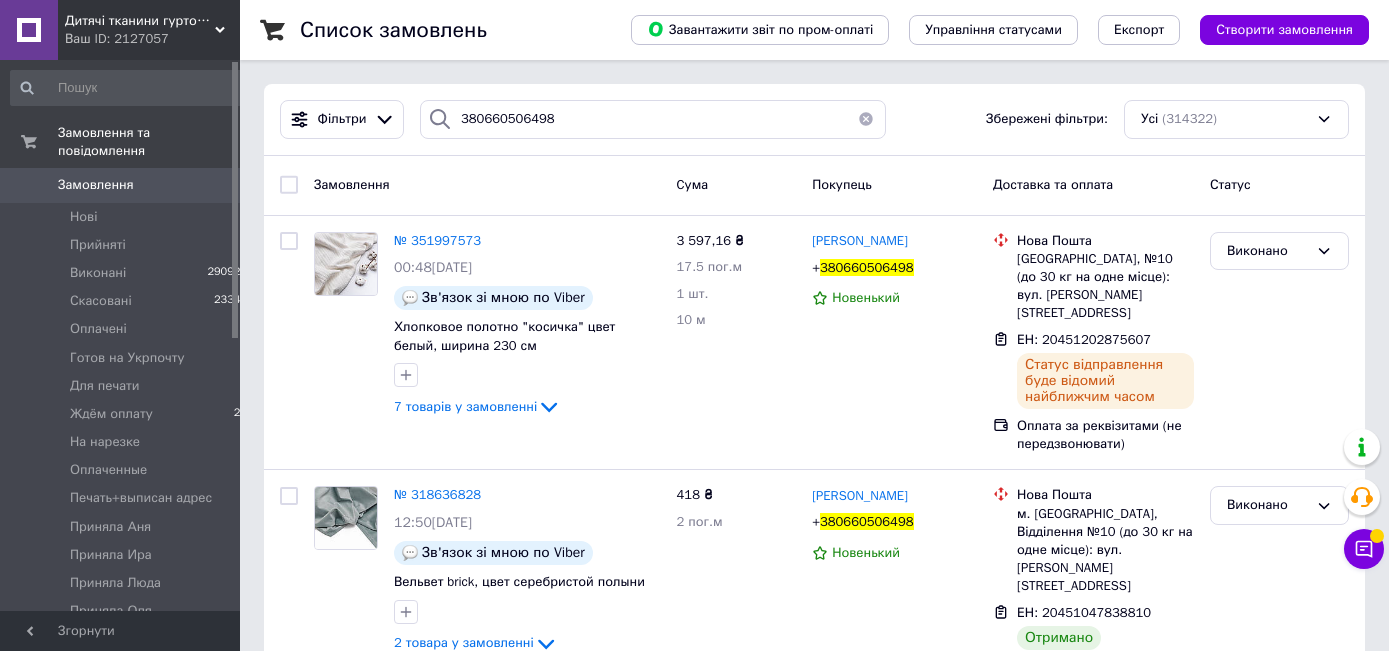 scroll, scrollTop: 0, scrollLeft: 0, axis: both 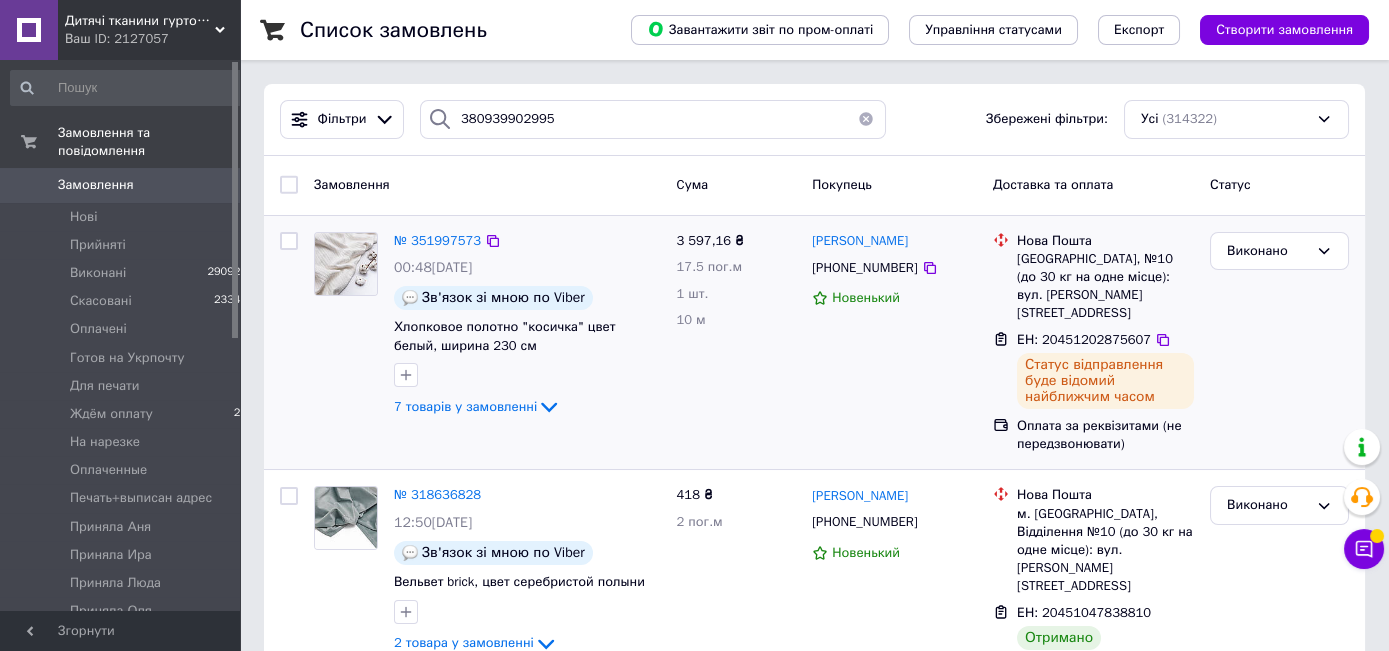 type on "380939902995" 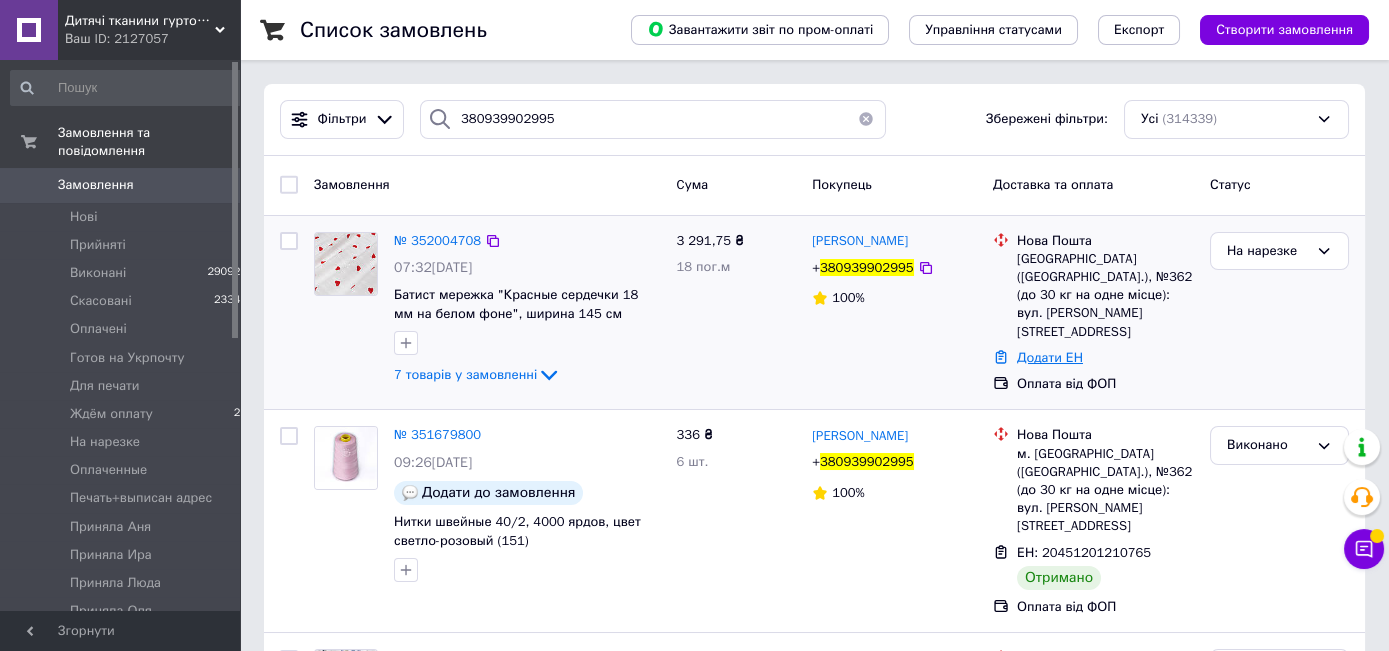 click on "Додати ЕН" at bounding box center (1050, 357) 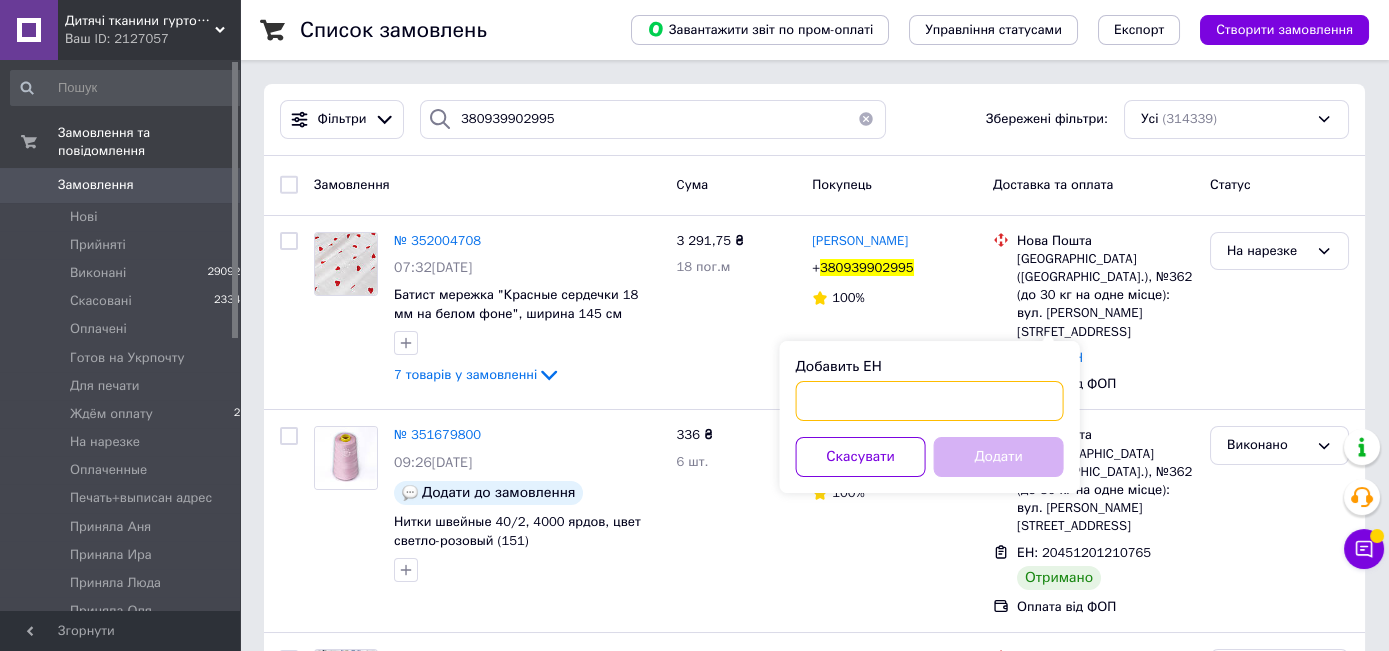 drag, startPoint x: 963, startPoint y: 382, endPoint x: 987, endPoint y: 353, distance: 37.64306 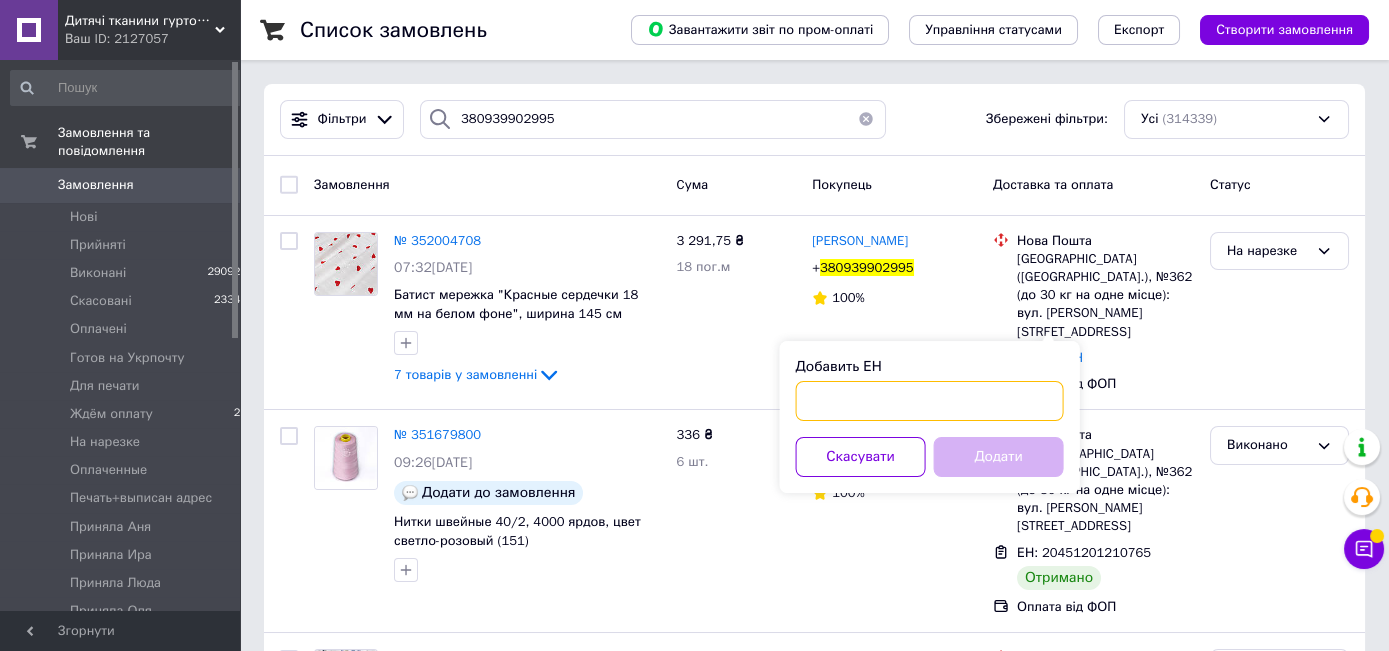 paste on "20451202903809" 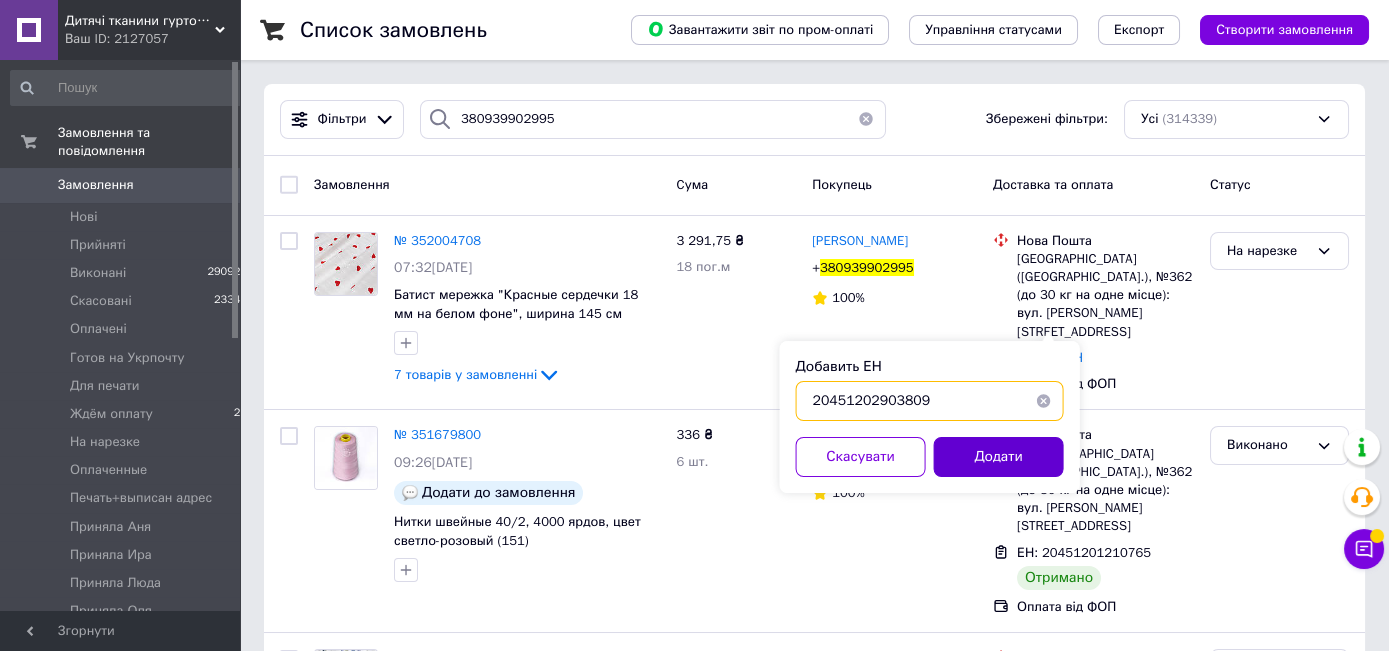 type on "20451202903809" 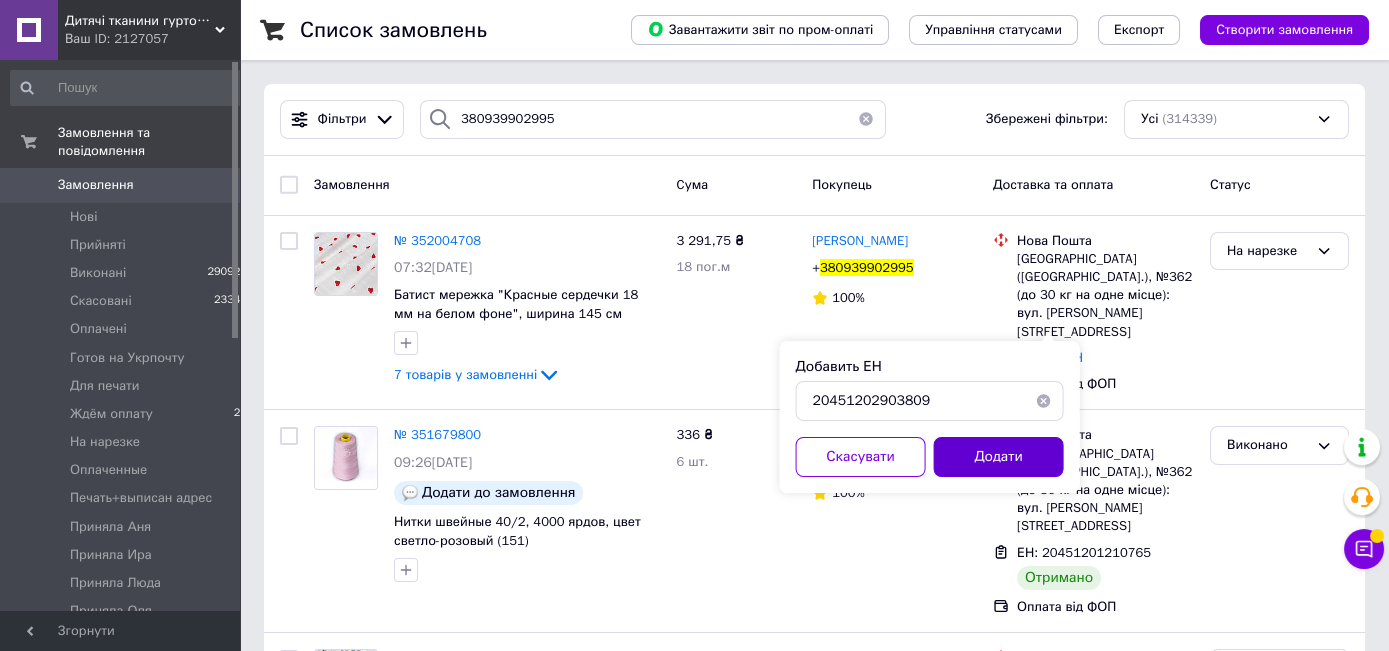 click on "Додати" at bounding box center [999, 457] 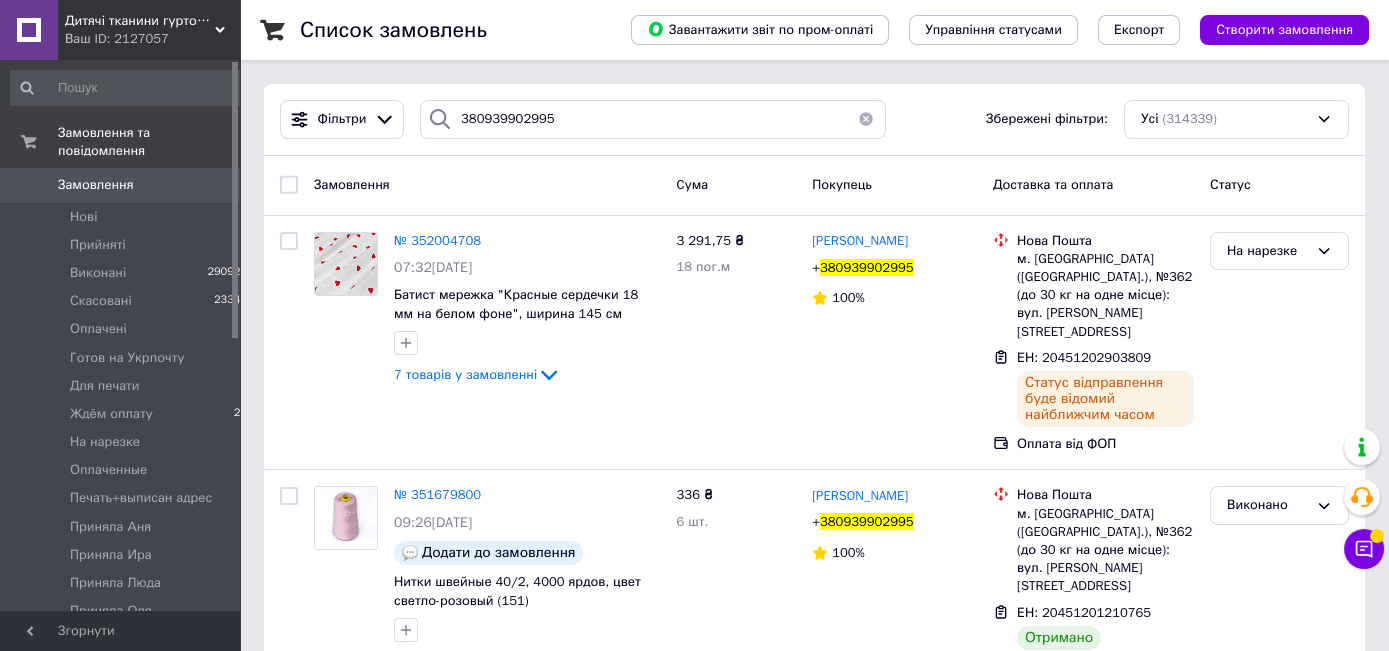click on "380939902995" at bounding box center [867, 267] 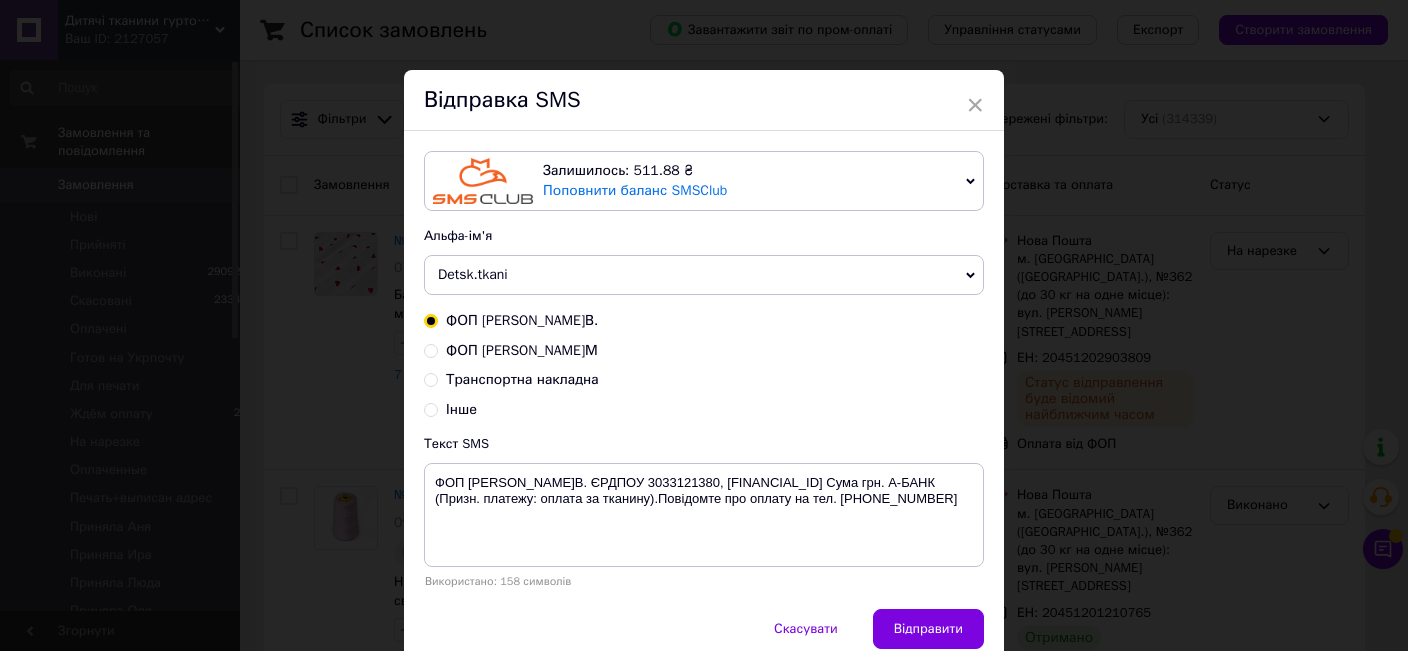 click on "Транспортна накладна" at bounding box center [522, 379] 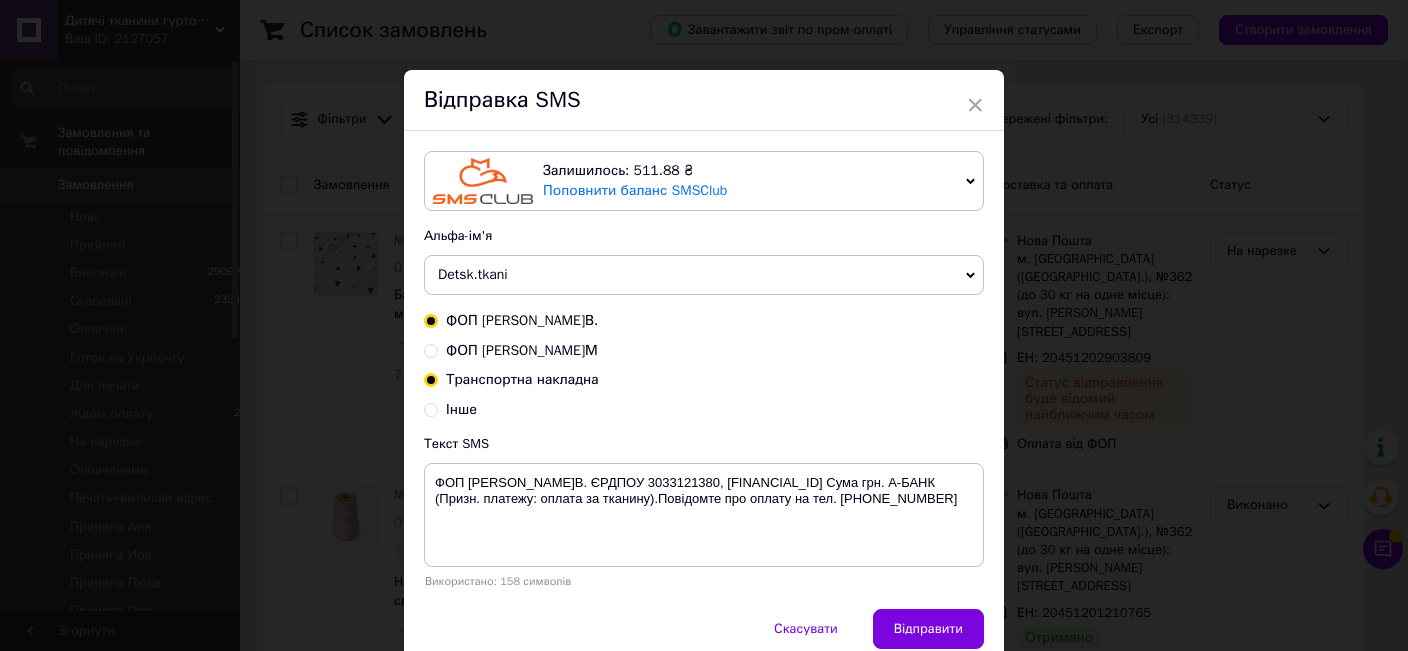 radio on "true" 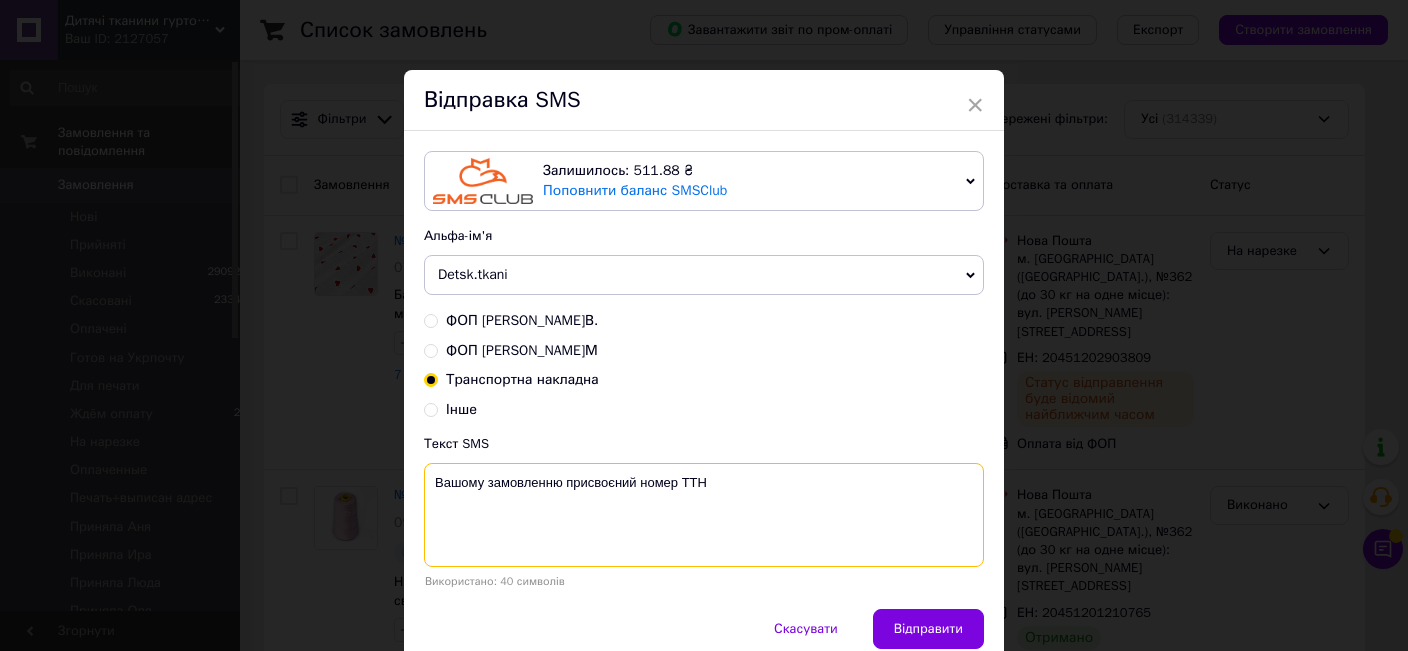 paste on "20451202903809" 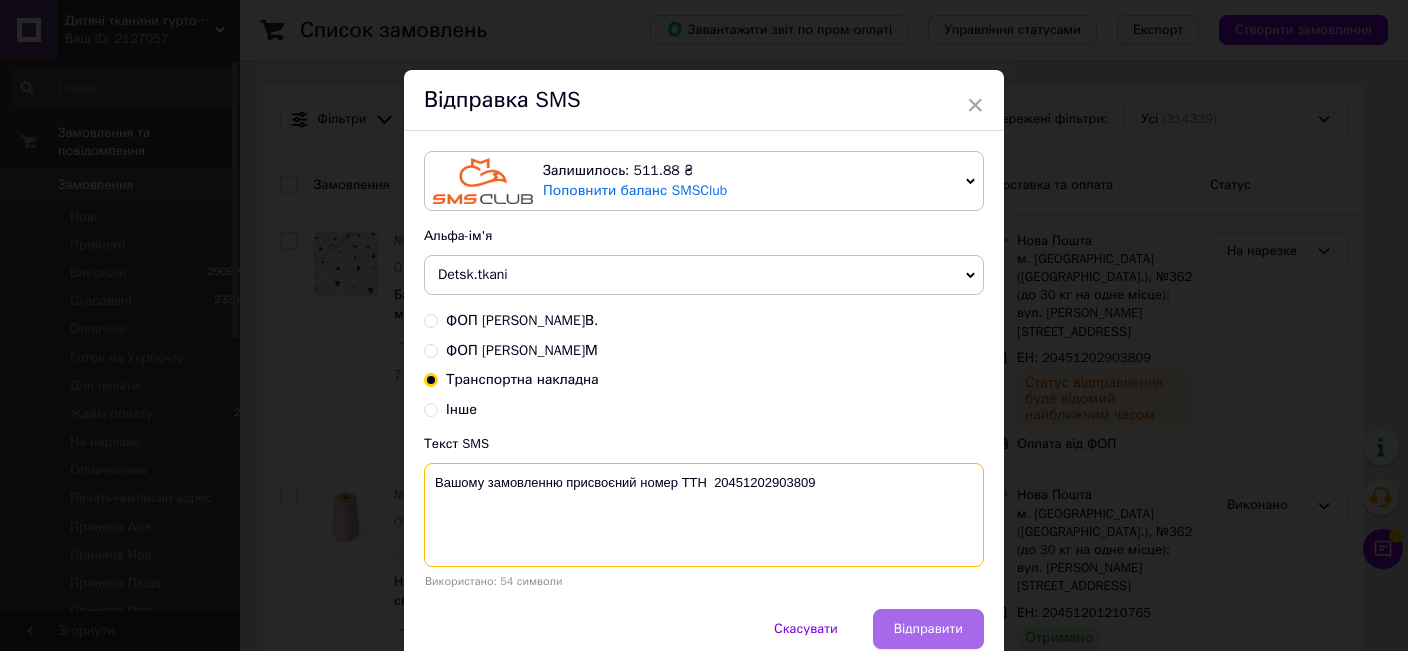 type on "Вашому замовленню присвоєний номер ТТН  20451202903809" 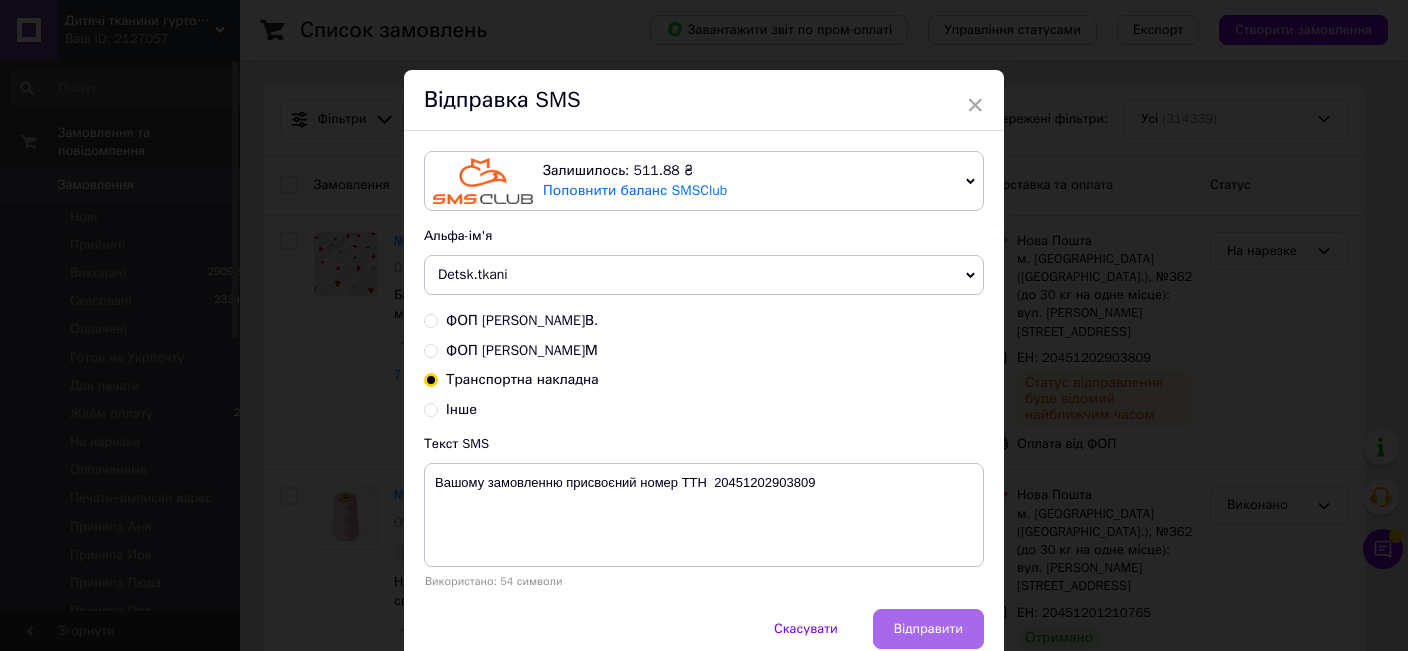 click on "Відправити" at bounding box center [928, 629] 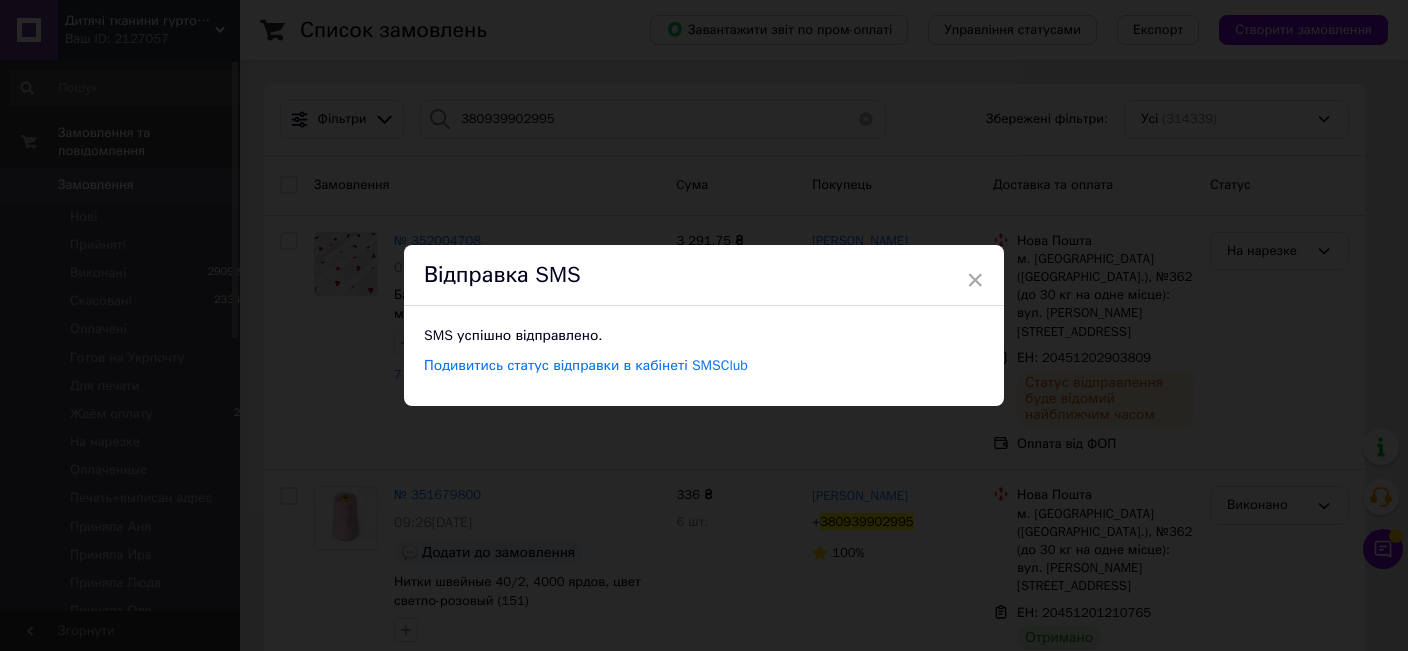 click on "× Відправка SMS SMS успішно відправлено. Подивитись статус відправки в кабінеті SMSClub" at bounding box center [704, 325] 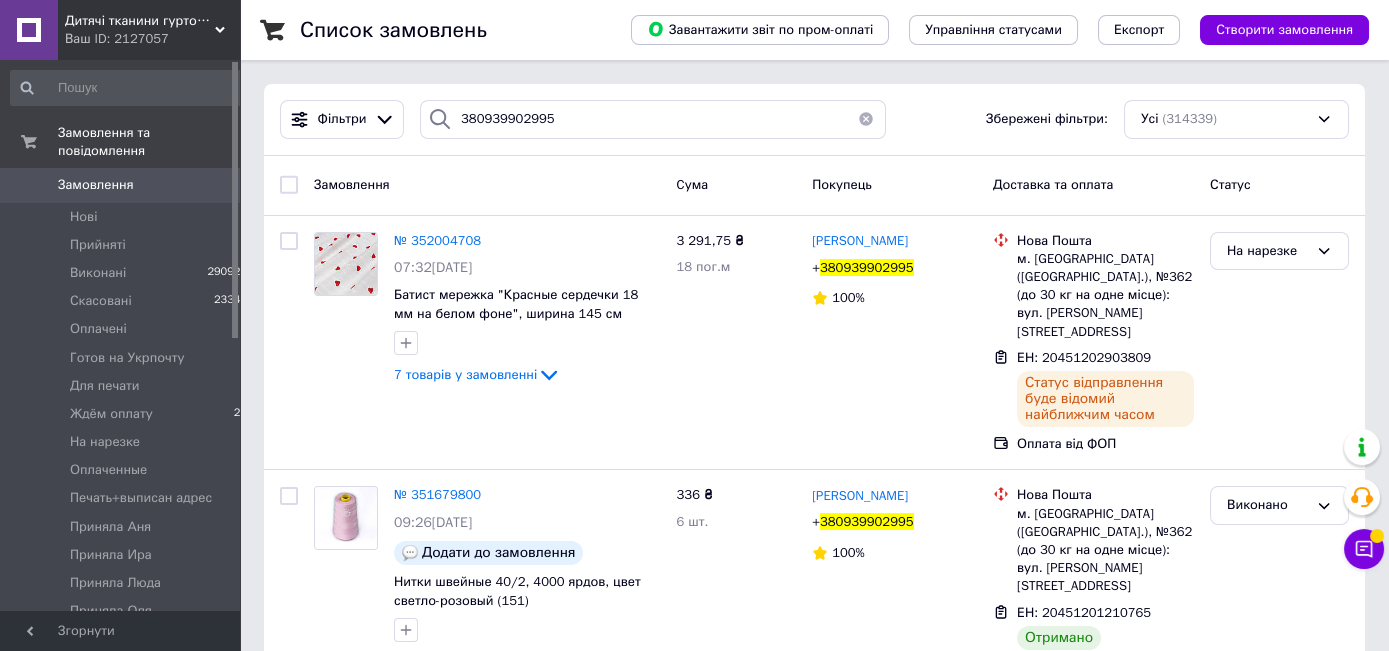click on "На нарезке" at bounding box center (1267, 251) 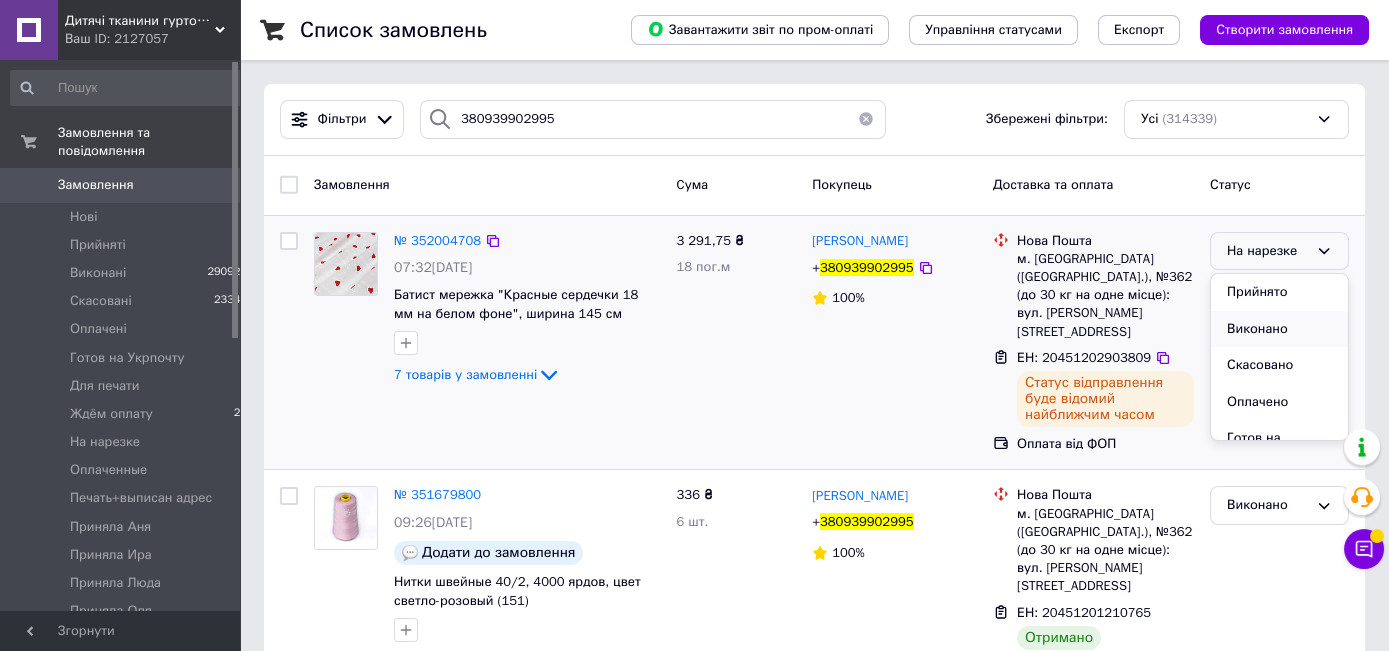 click on "Виконано" at bounding box center (1279, 329) 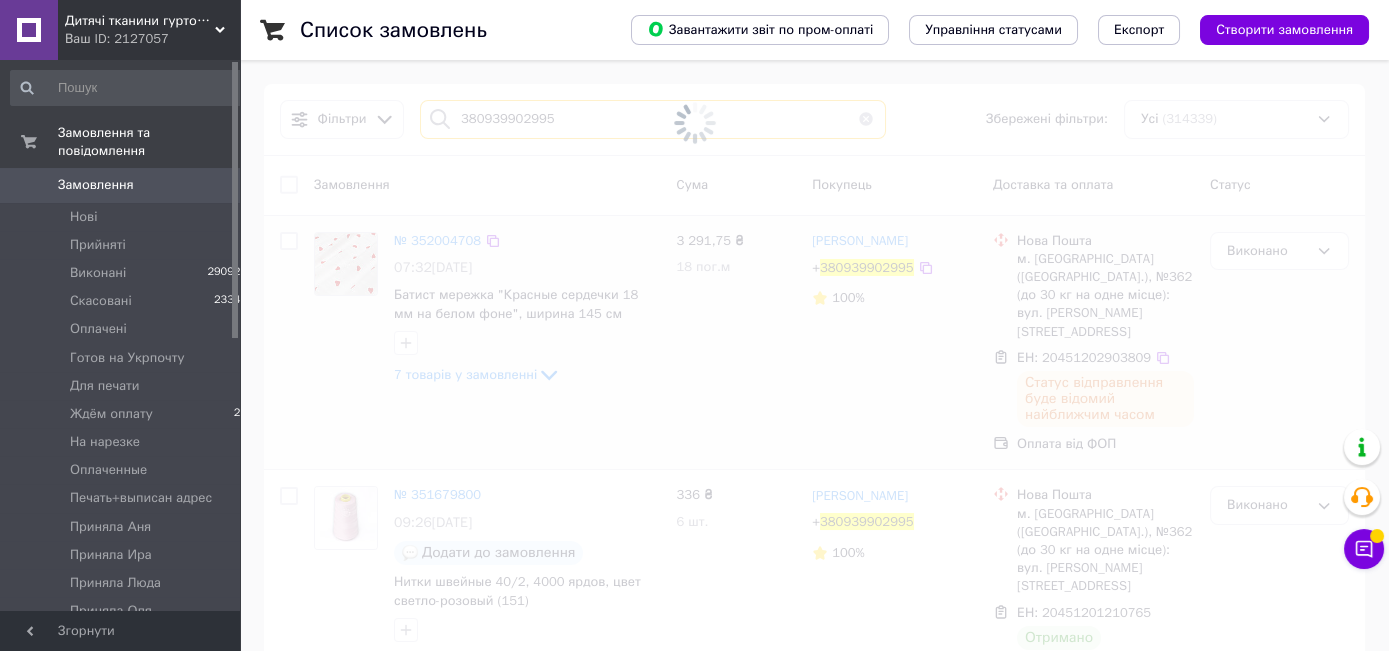 click on "380939902995" at bounding box center (653, 119) 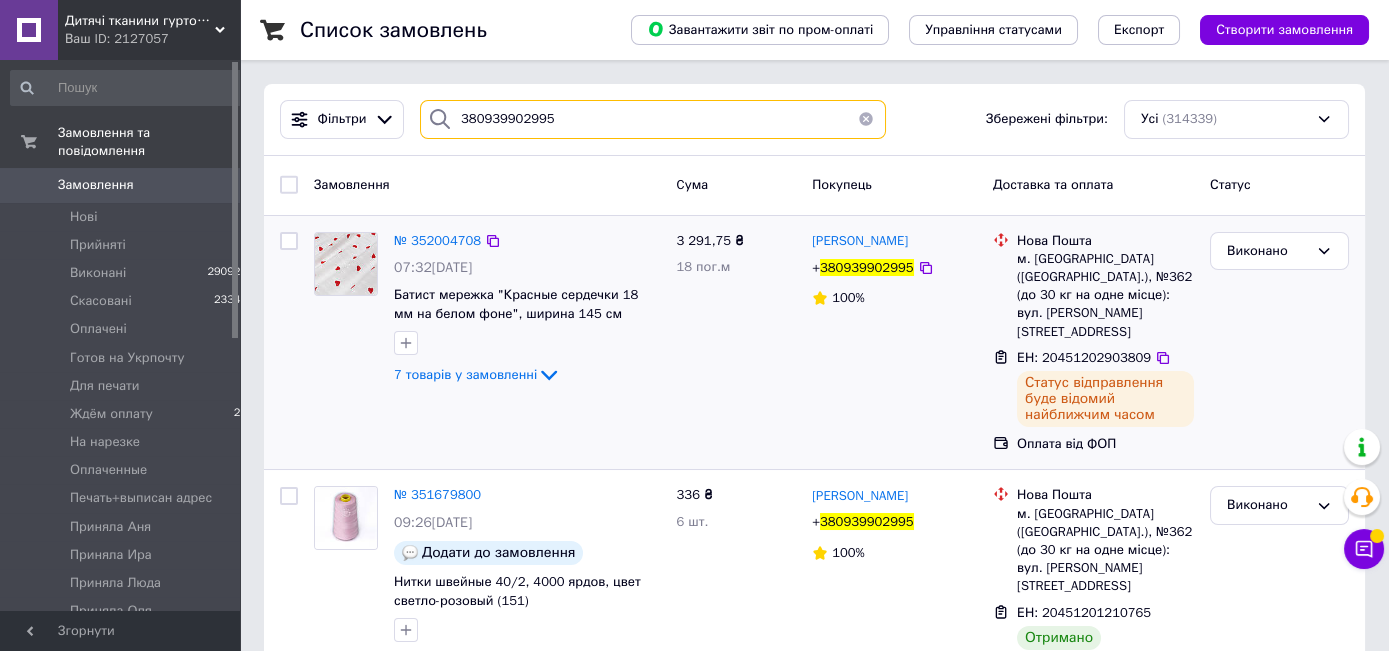 click on "380939902995" at bounding box center (653, 119) 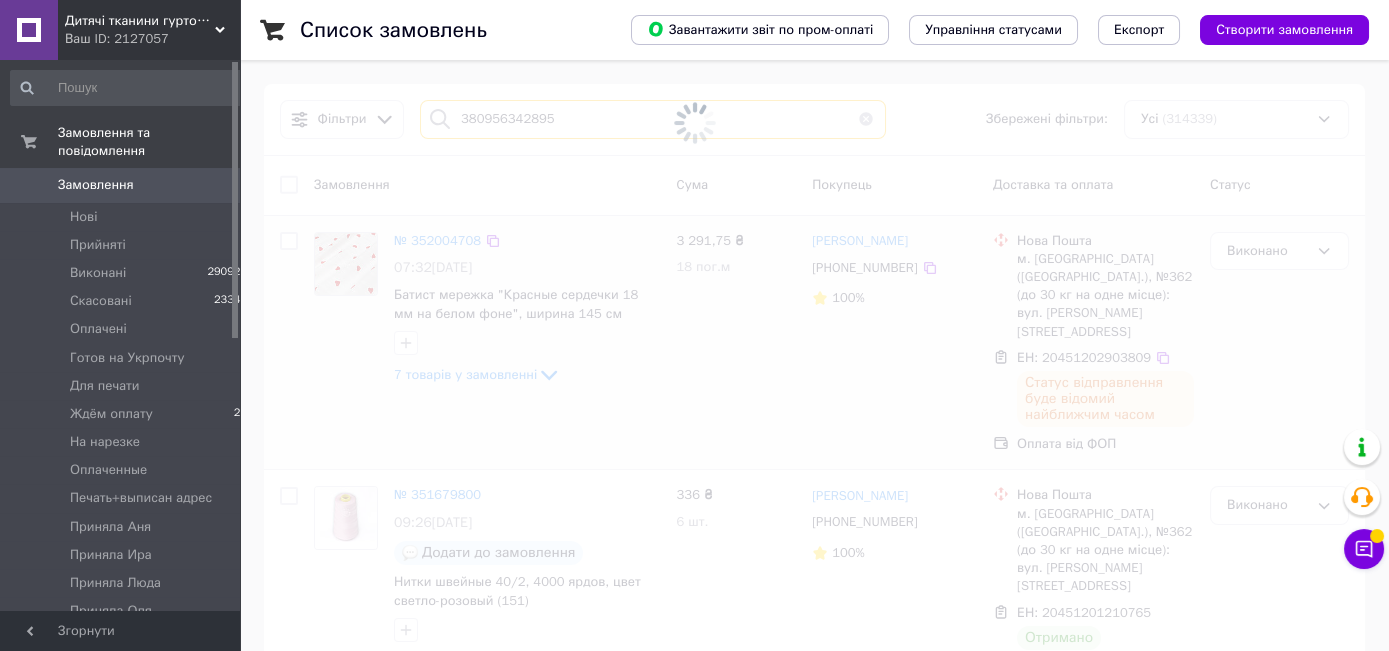type on "380956342895" 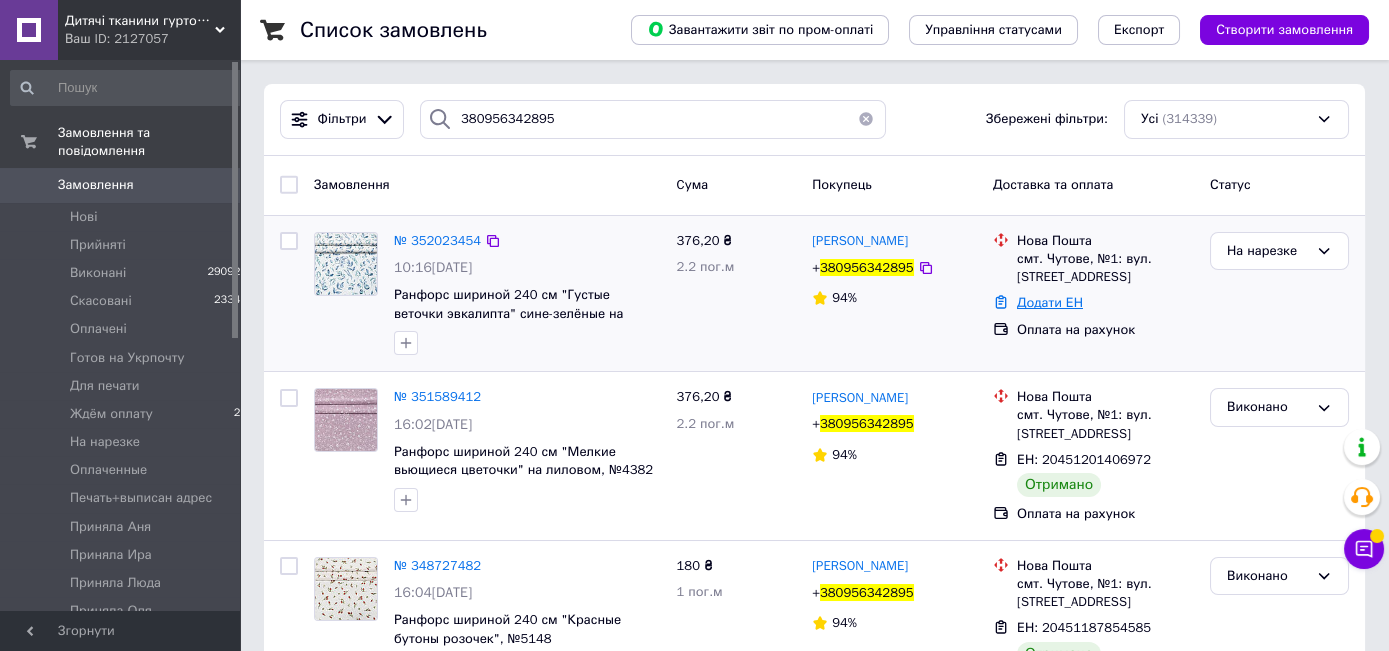 click on "Додати ЕН" at bounding box center (1050, 302) 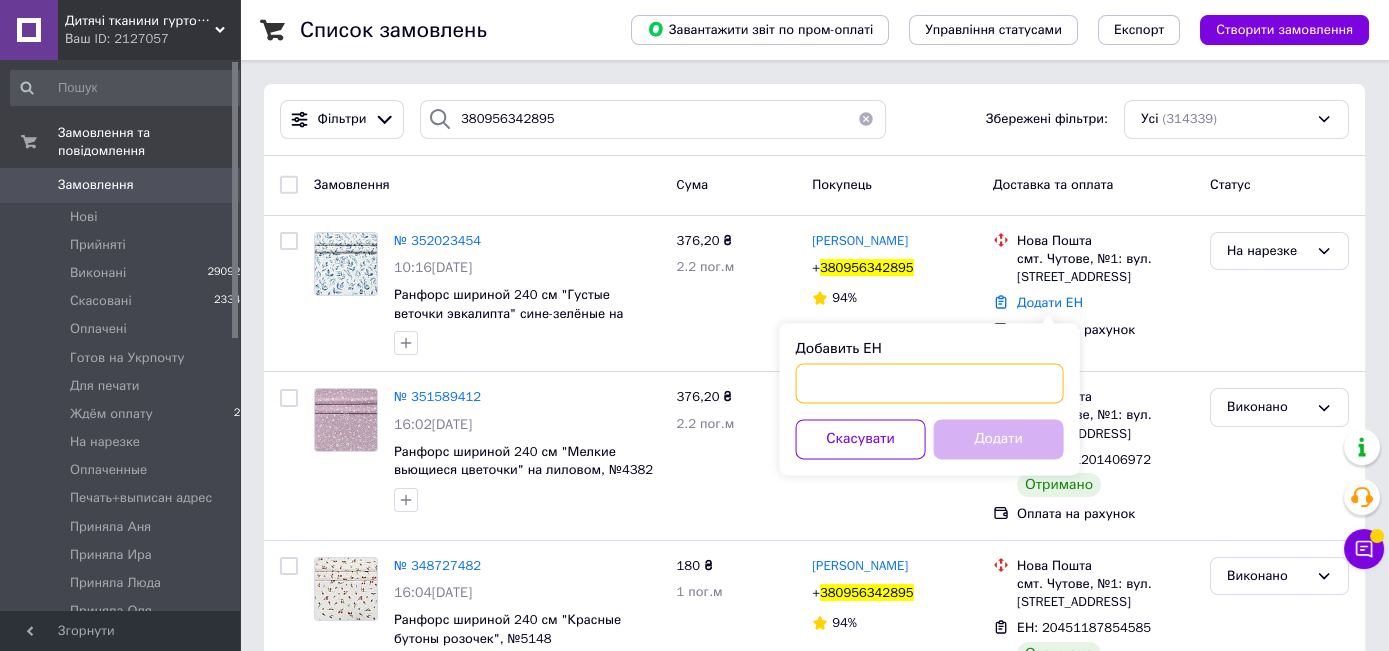 paste on "20451203013126" 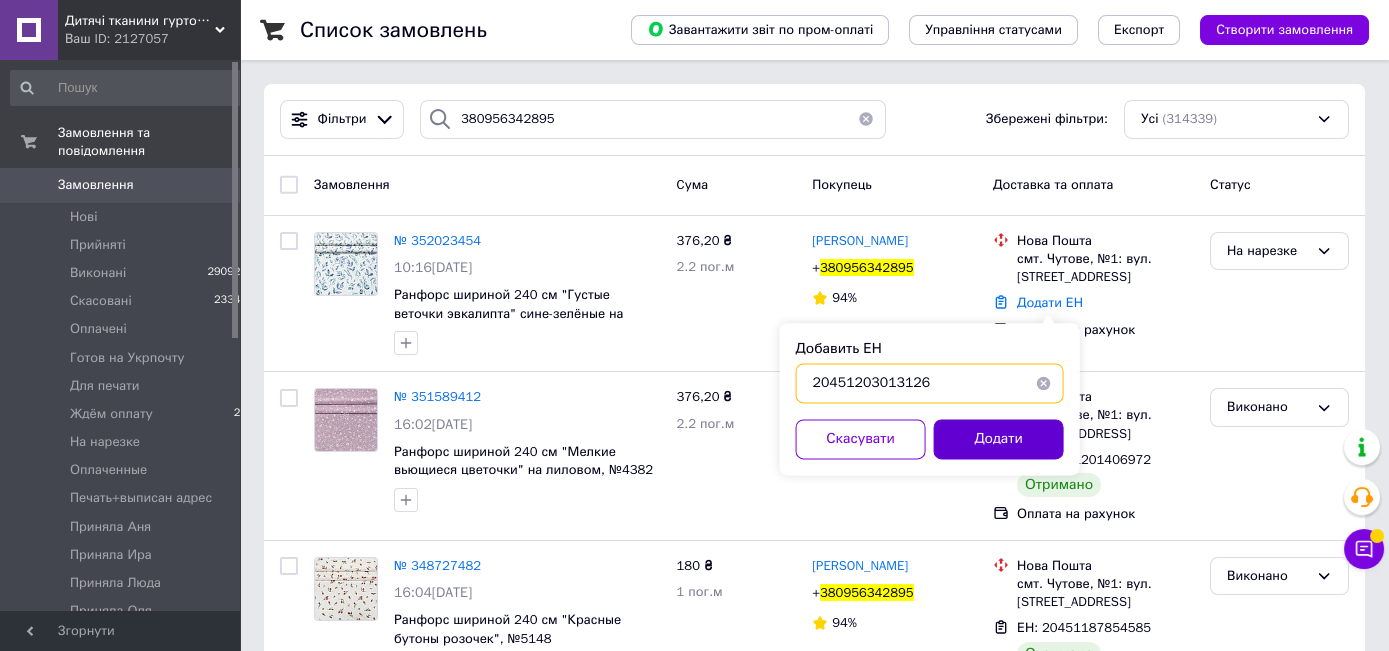 type on "20451203013126" 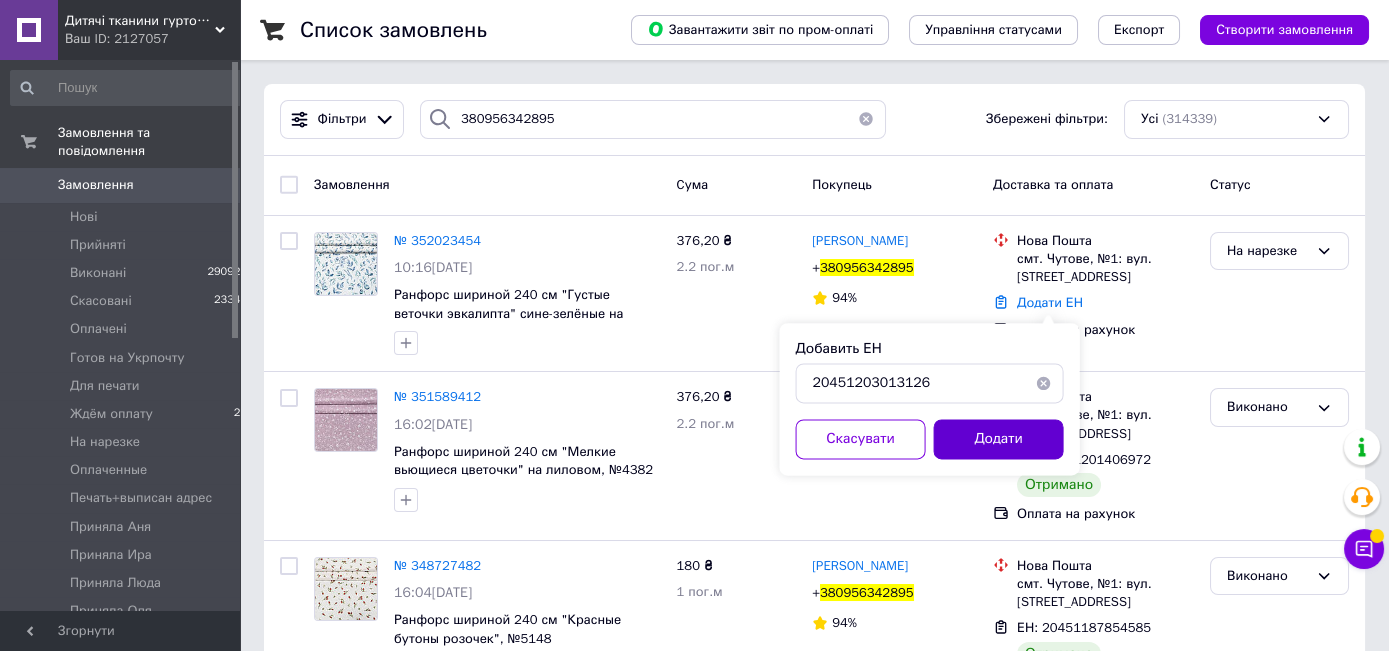 click on "Додати" at bounding box center (999, 439) 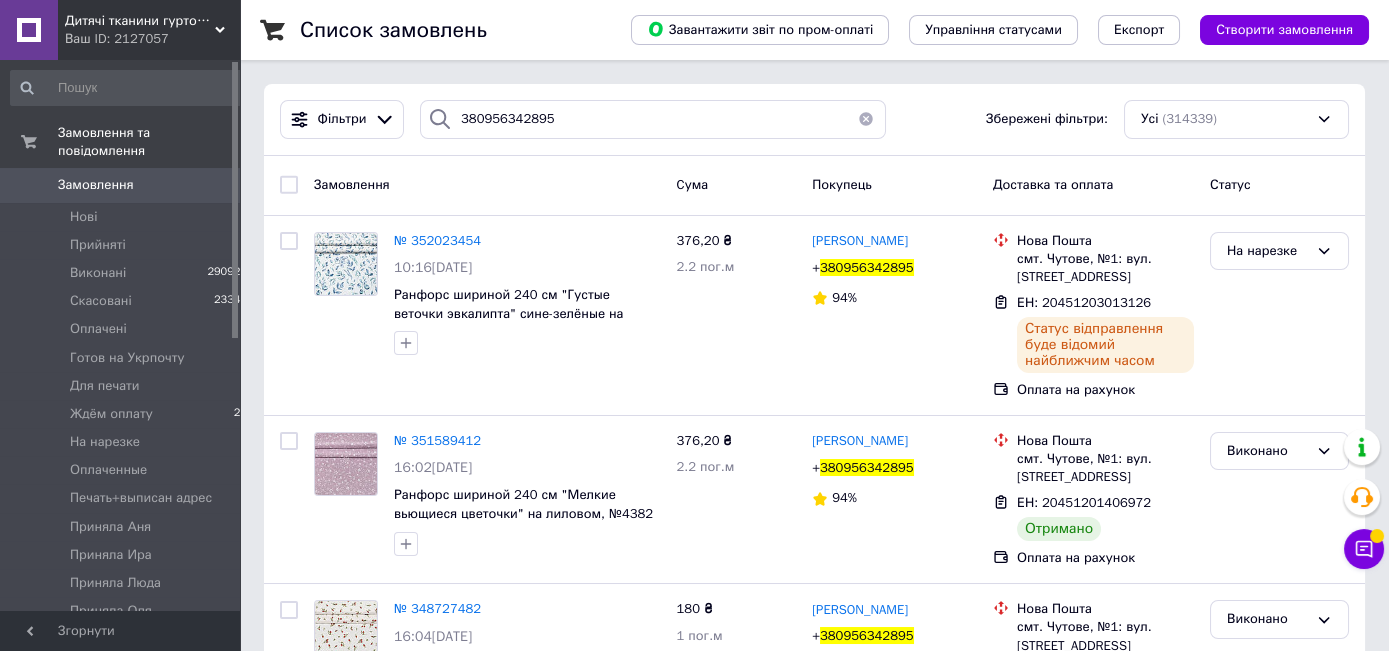 click on "380956342895" at bounding box center [867, 267] 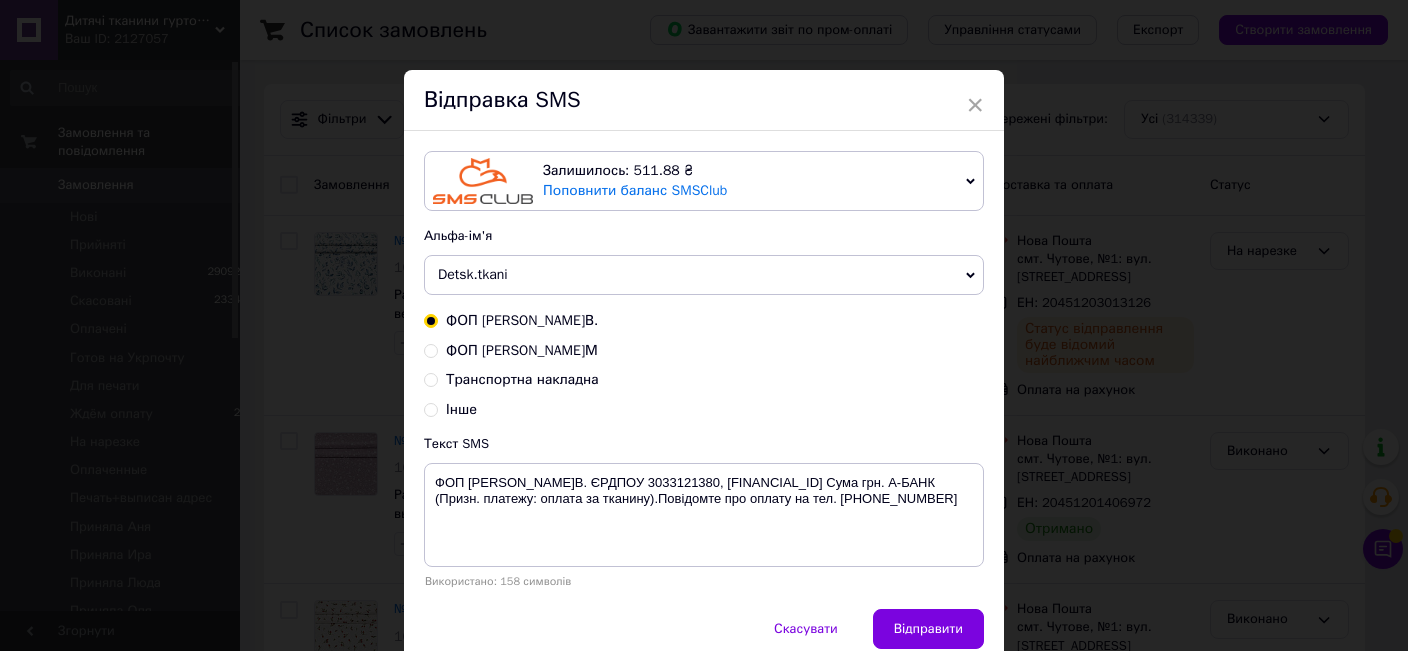 click on "Транспортна накладна" at bounding box center [522, 379] 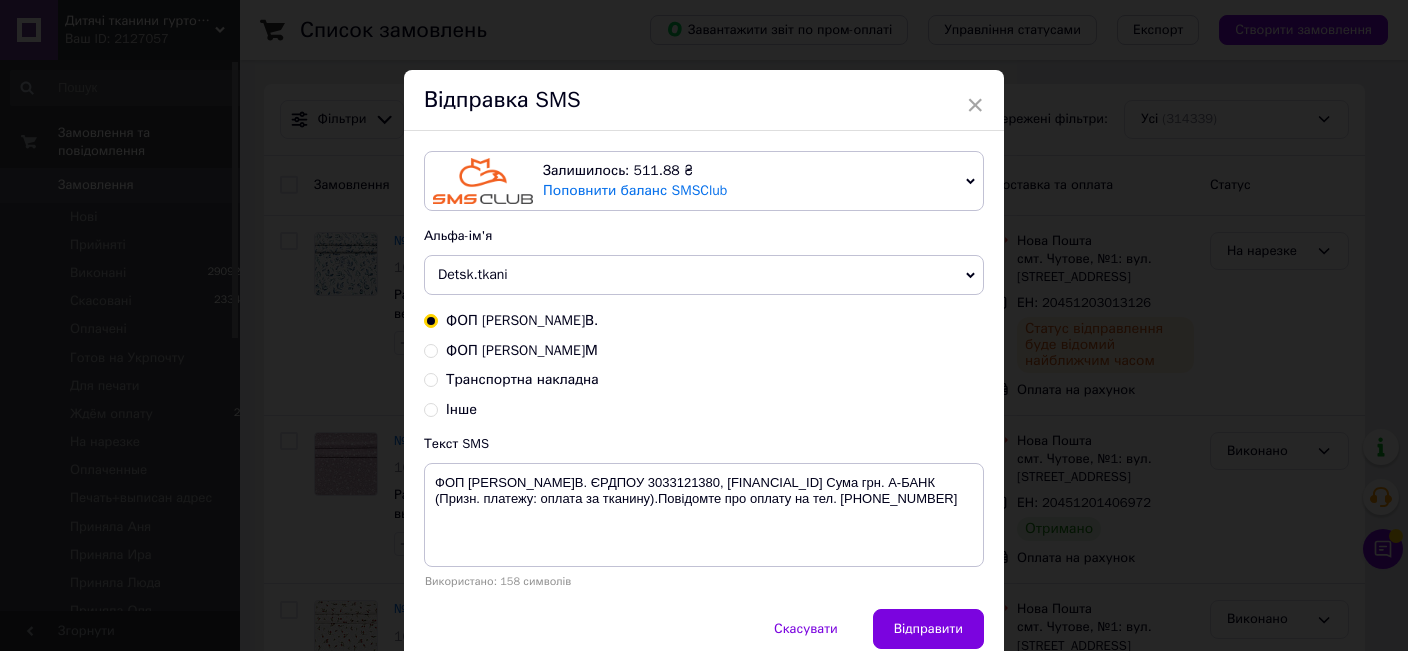 click on "Транспортна накладна" at bounding box center (431, 378) 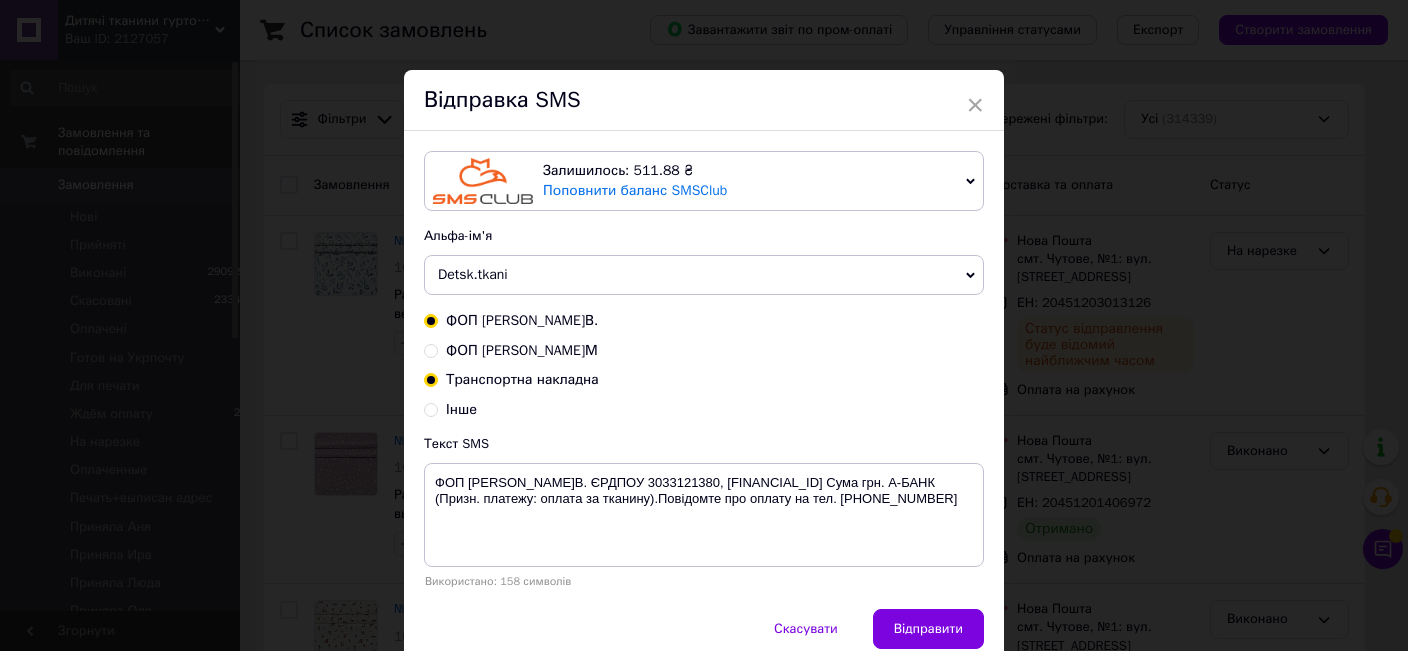 radio on "true" 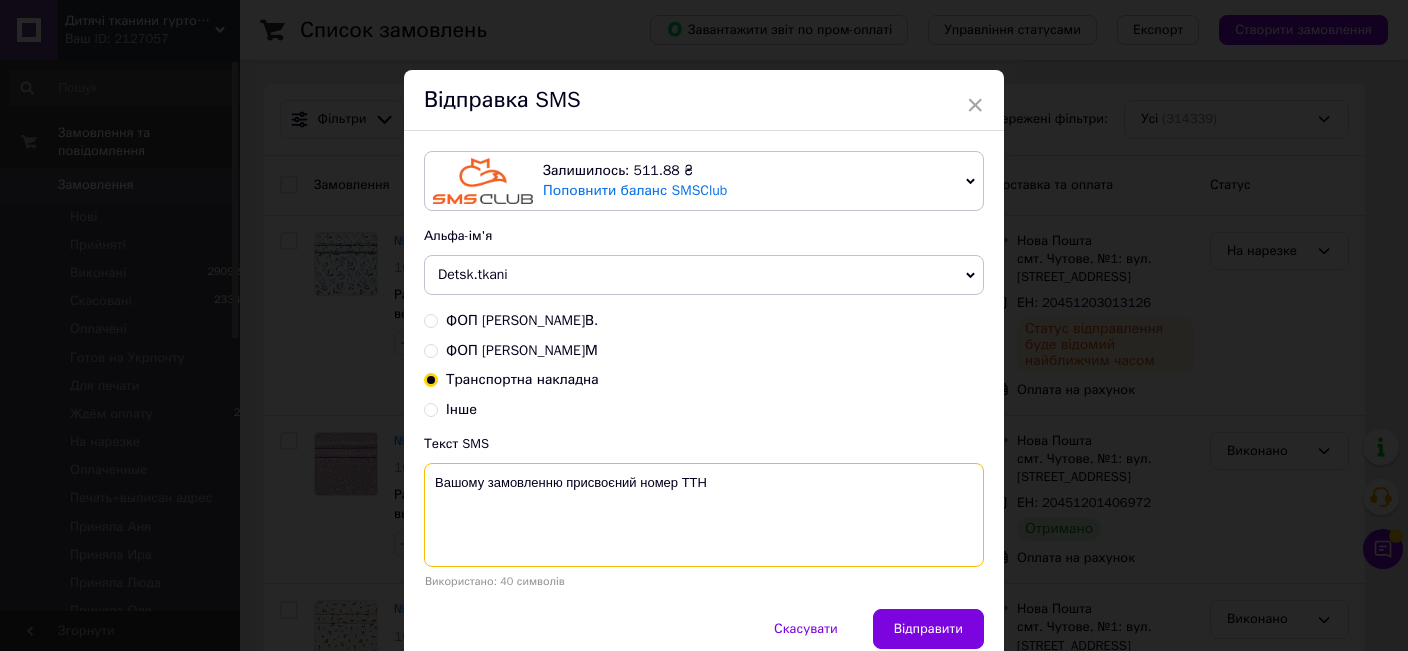 paste on "20451203013126" 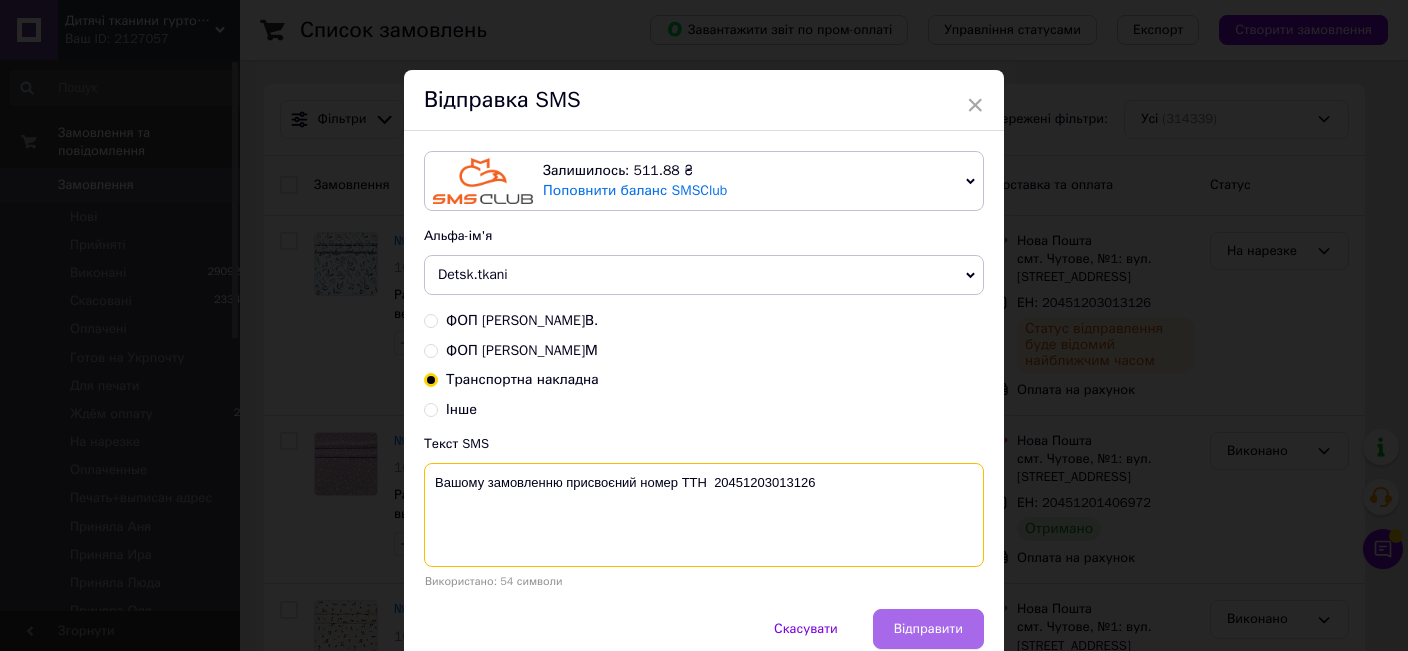 type on "Вашому замовленню присвоєний номер ТТН  20451203013126" 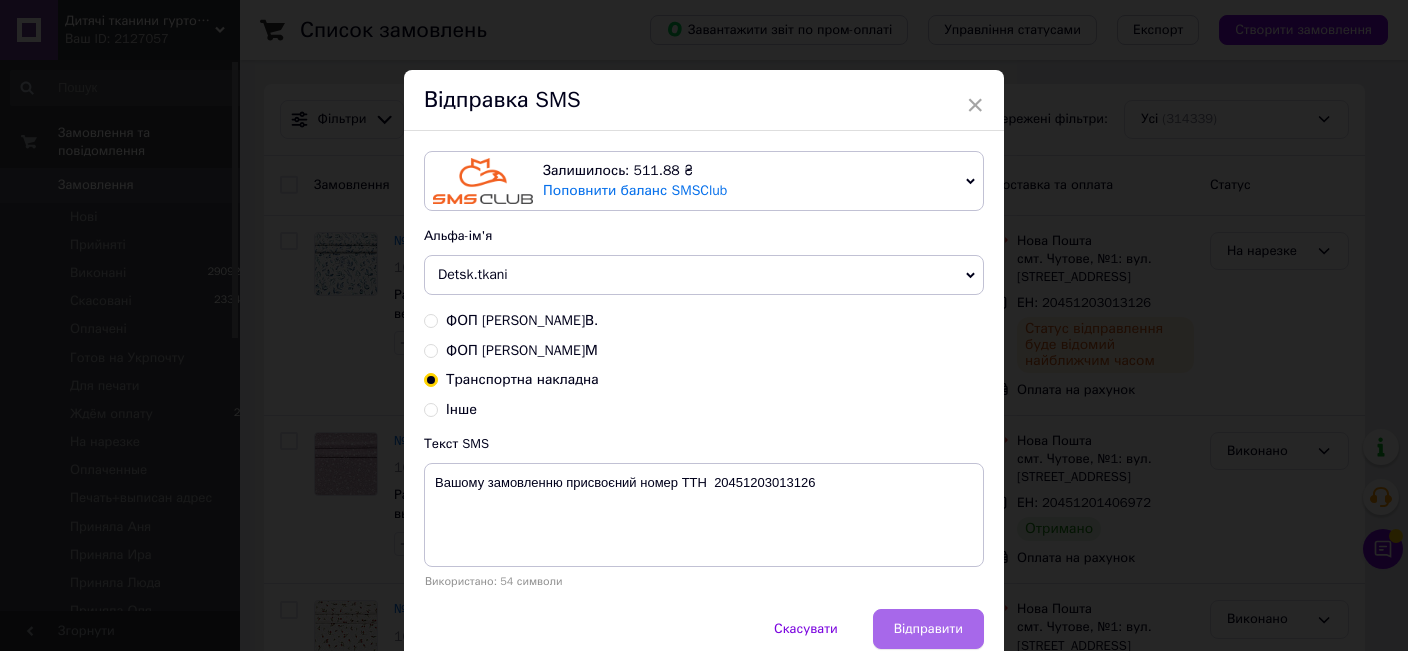 click on "Відправити" at bounding box center (928, 629) 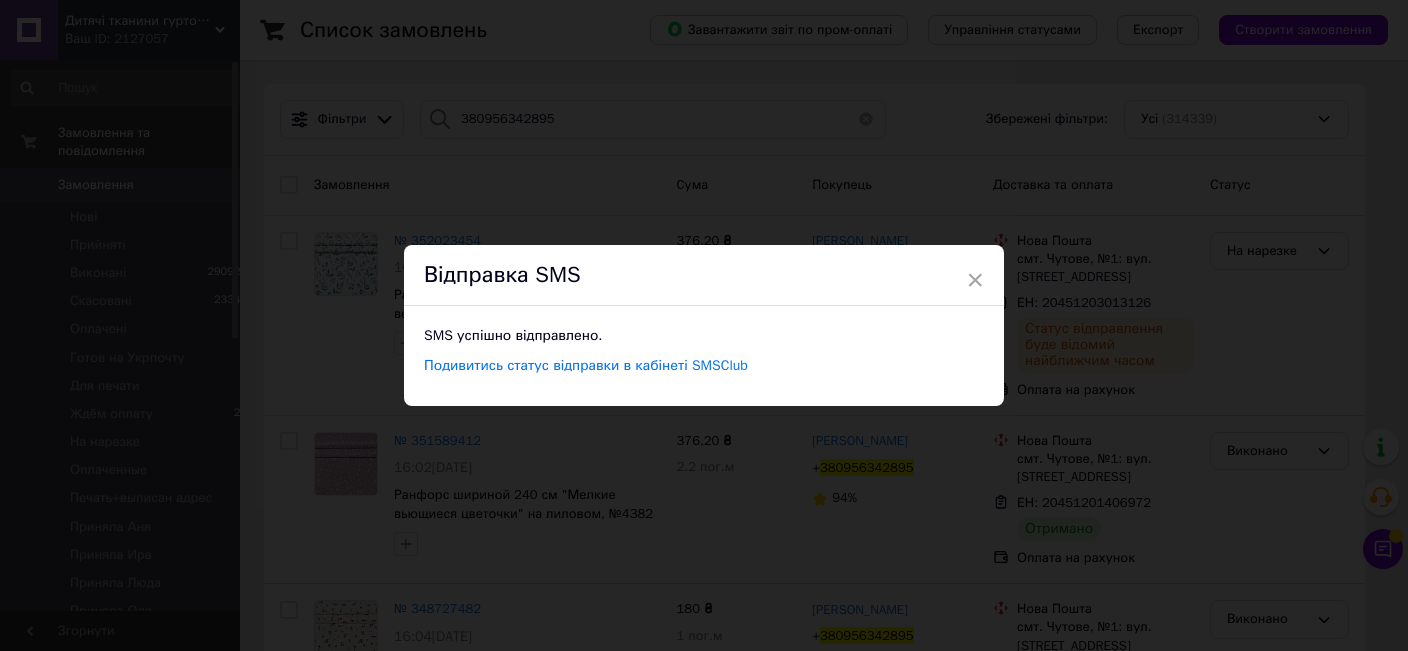 click on "× Відправка SMS SMS успішно відправлено. Подивитись статус відправки в кабінеті SMSClub" at bounding box center (704, 325) 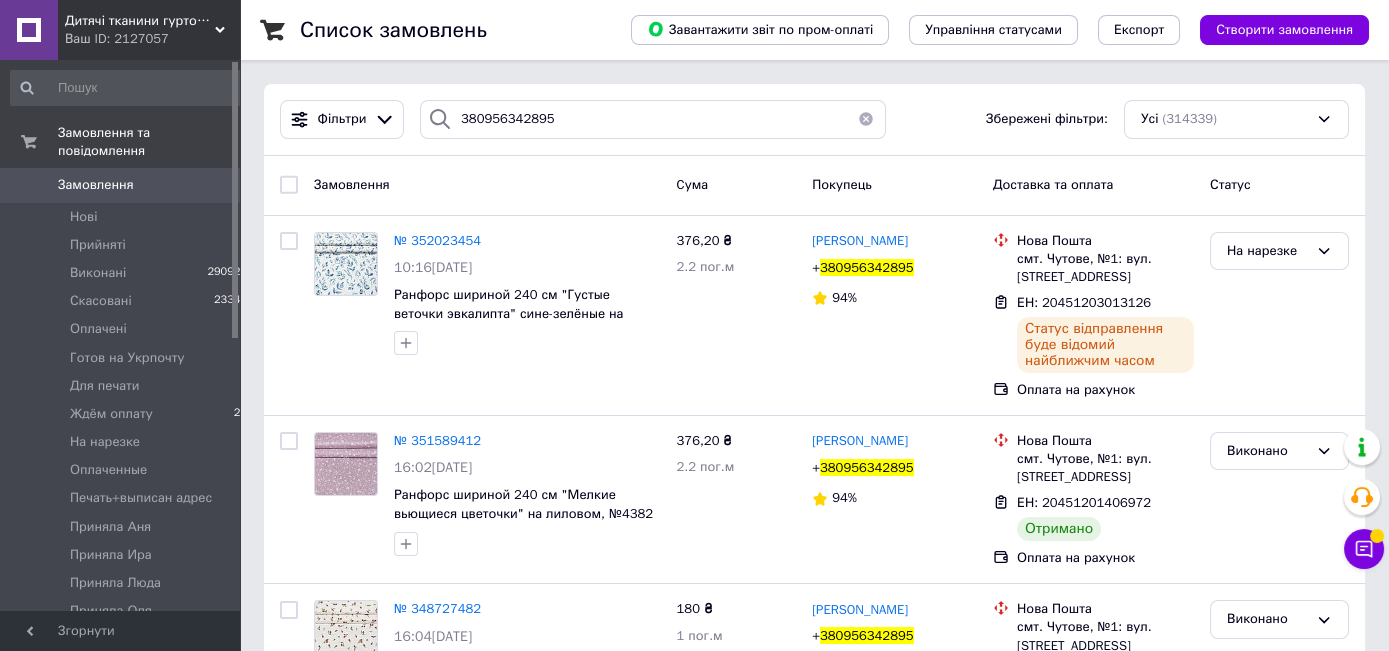 click on "На нарезке" at bounding box center [1267, 251] 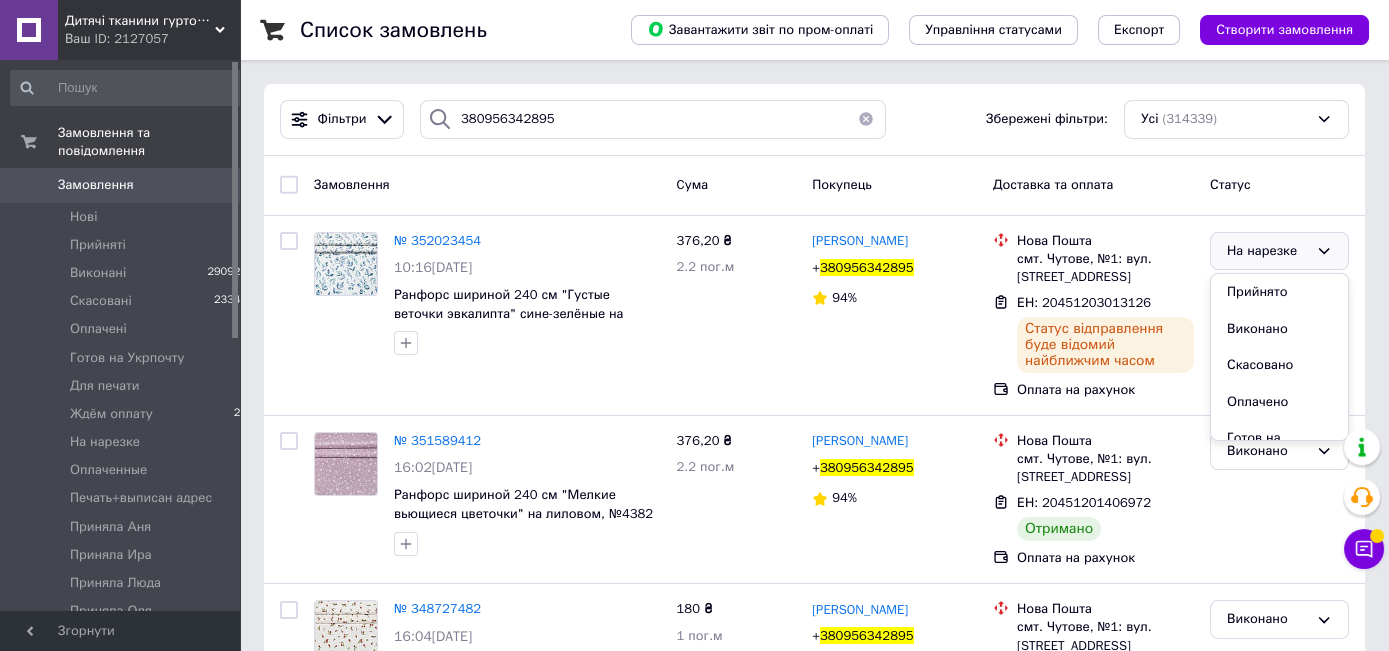 drag, startPoint x: 1253, startPoint y: 330, endPoint x: 543, endPoint y: 8, distance: 779.60504 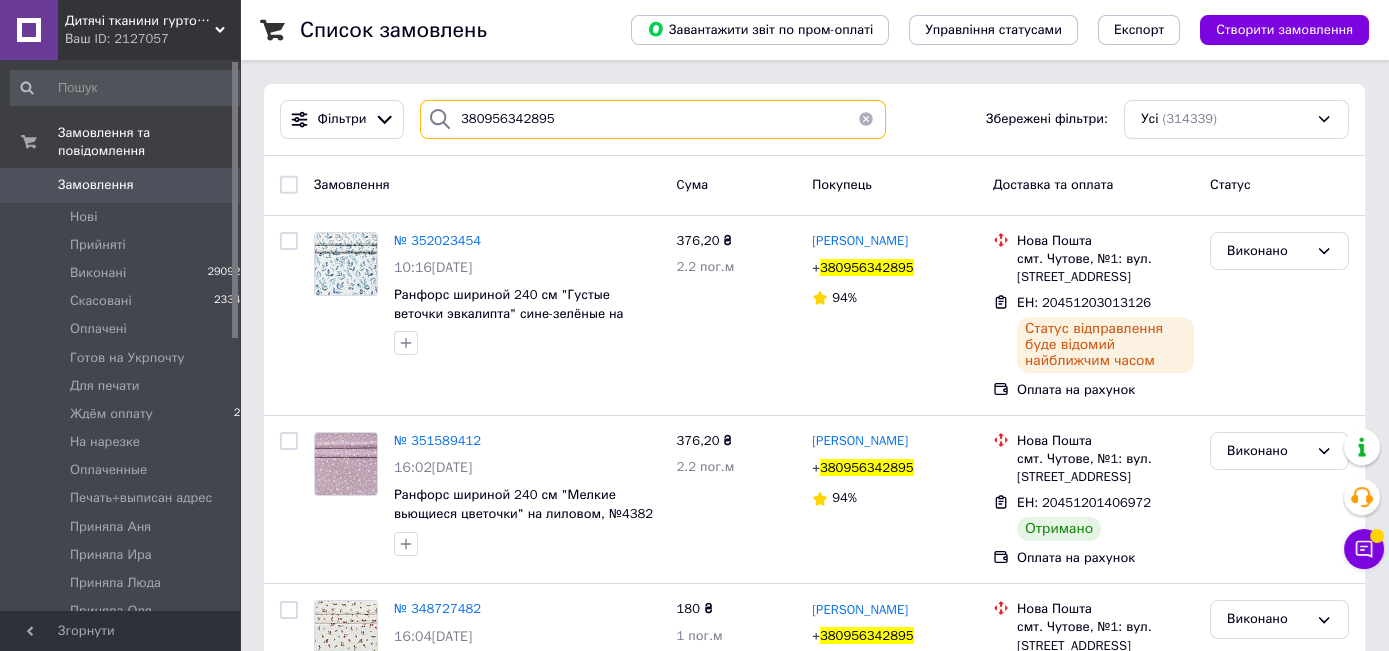 click on "380956342895" at bounding box center [653, 119] 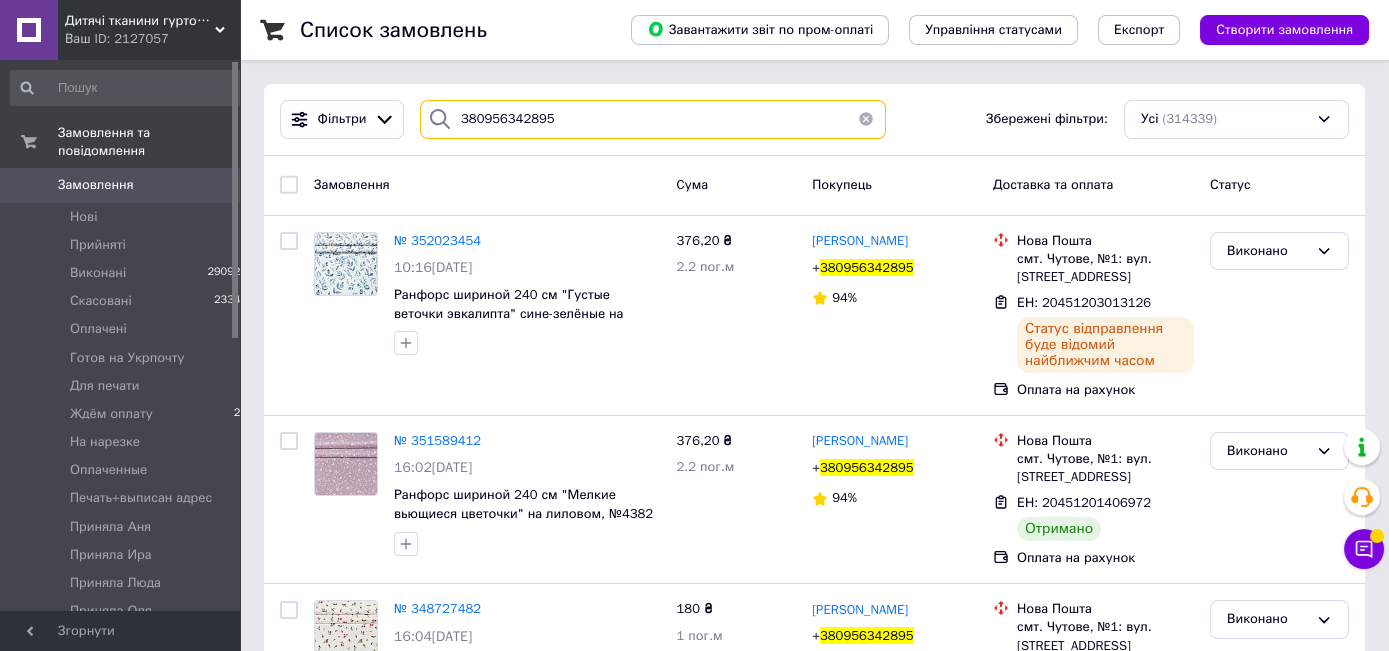 paste on "737381313" 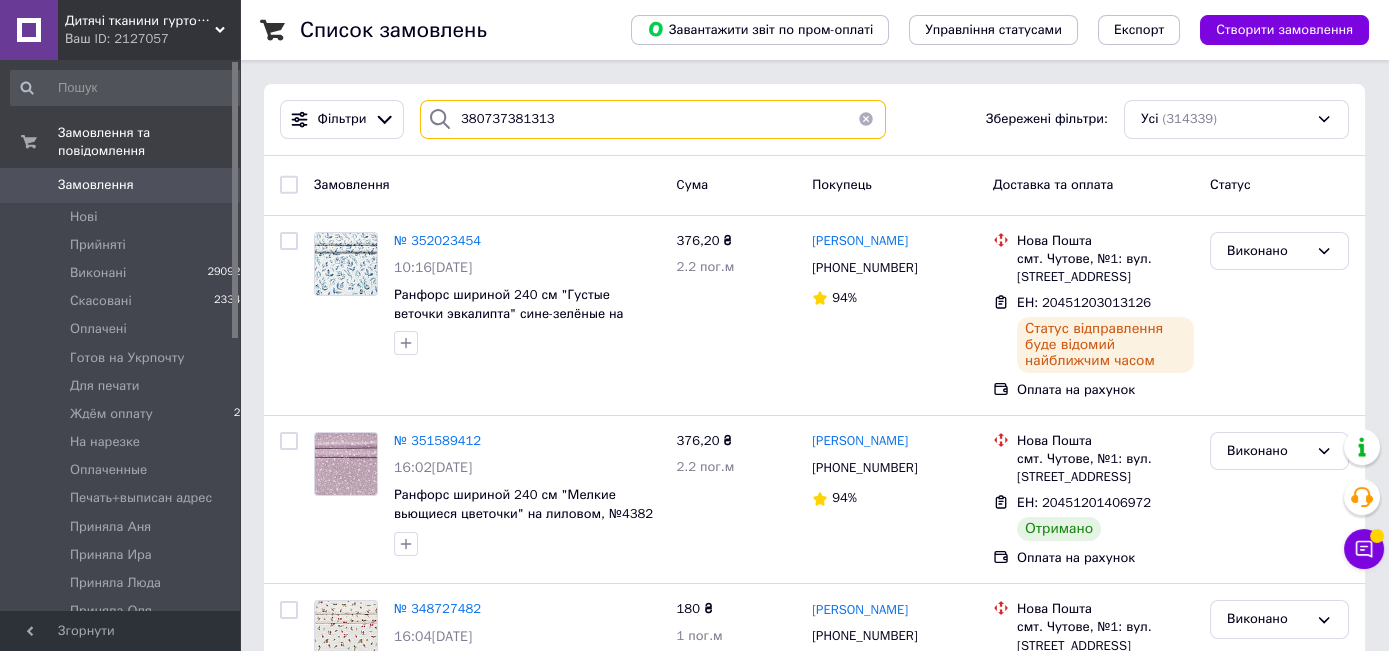 type on "380737381313" 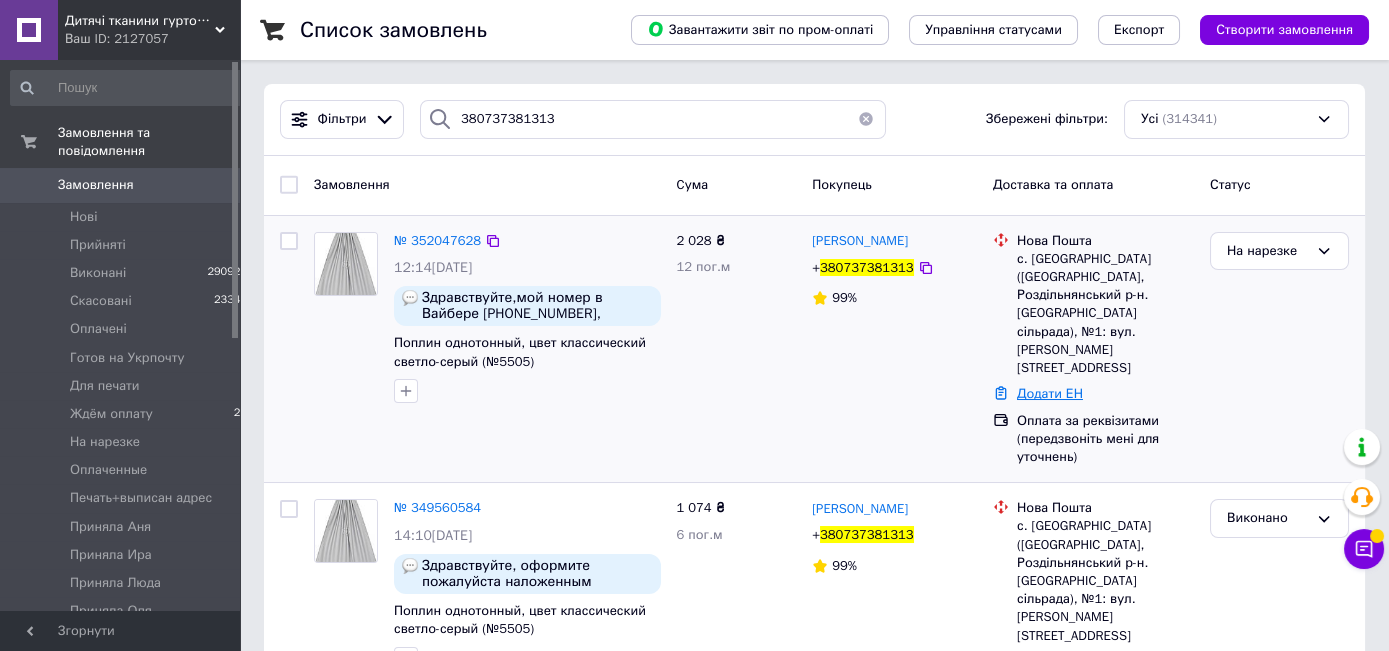 click on "Додати ЕН" at bounding box center (1050, 393) 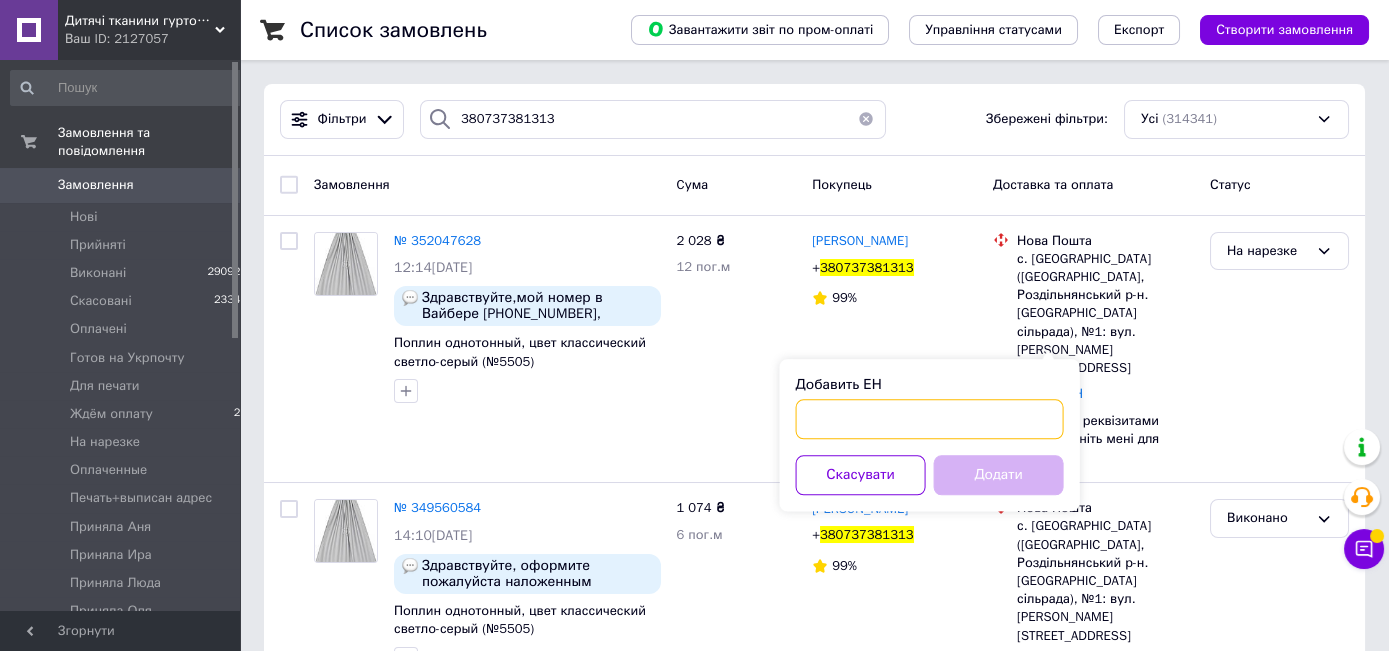 paste on "20400466210841" 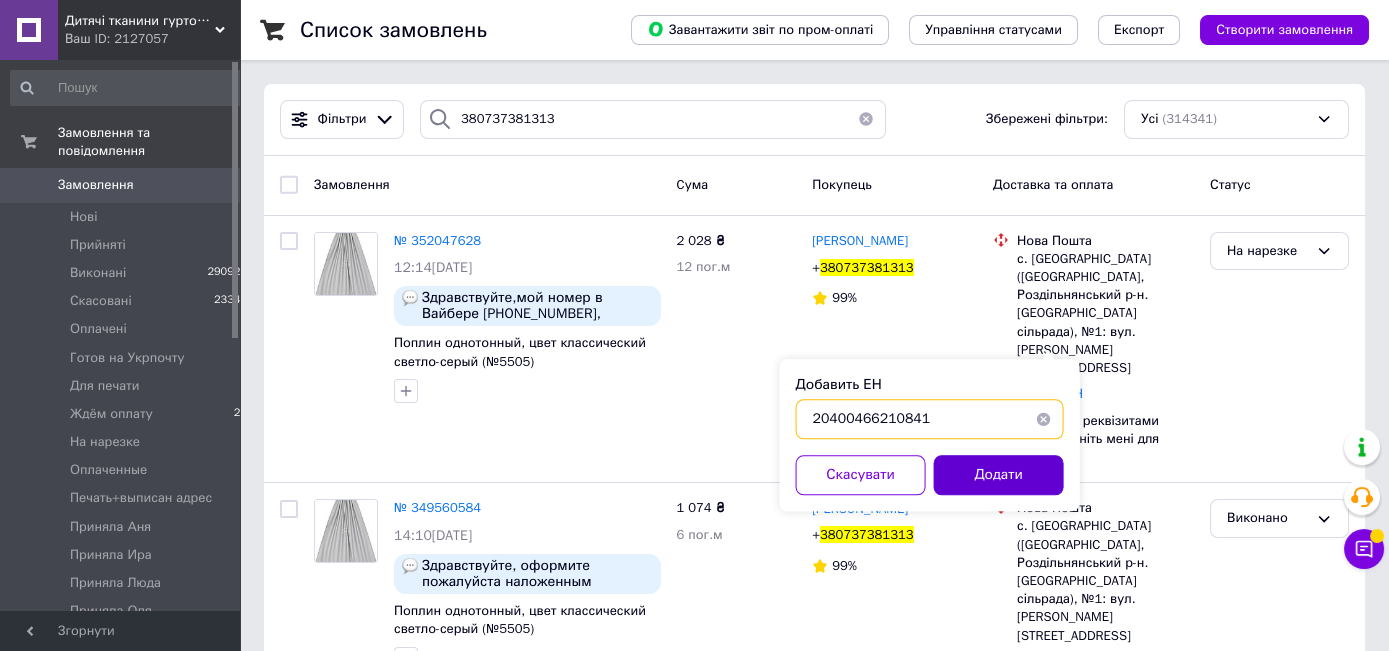 type on "20400466210841" 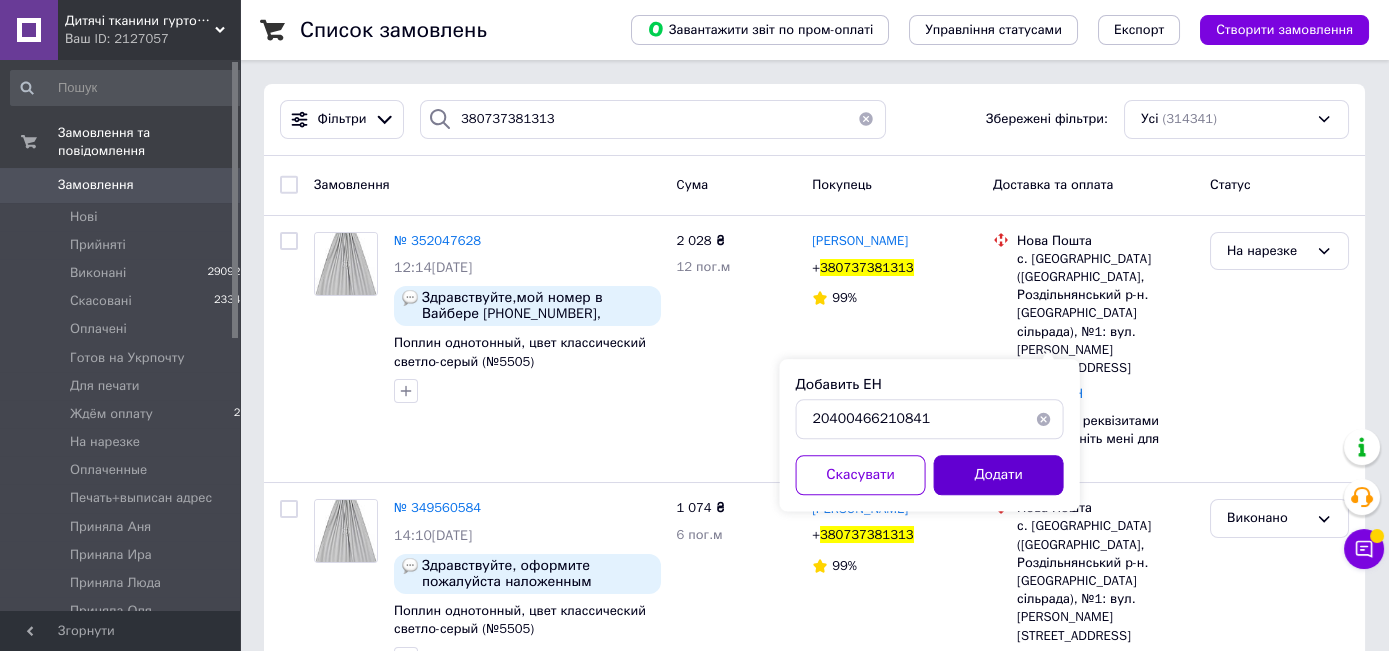 click on "Додати" at bounding box center (999, 475) 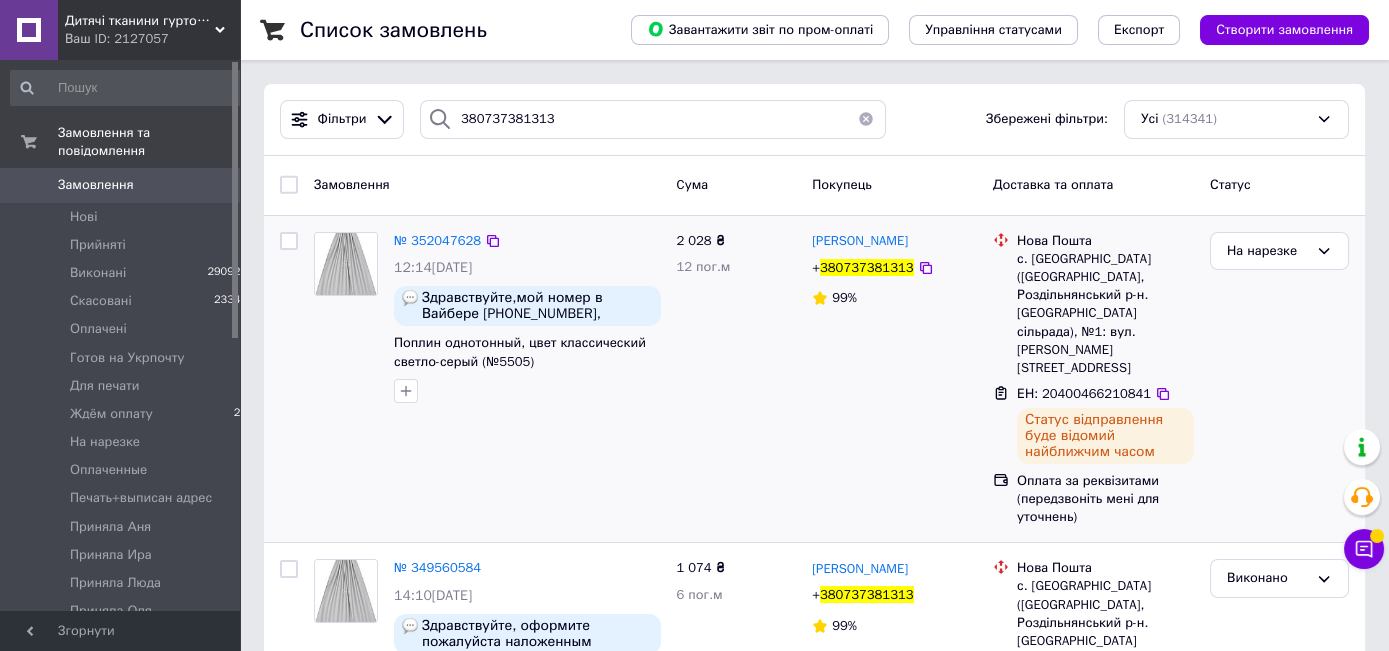 click on "380737381313" at bounding box center (867, 267) 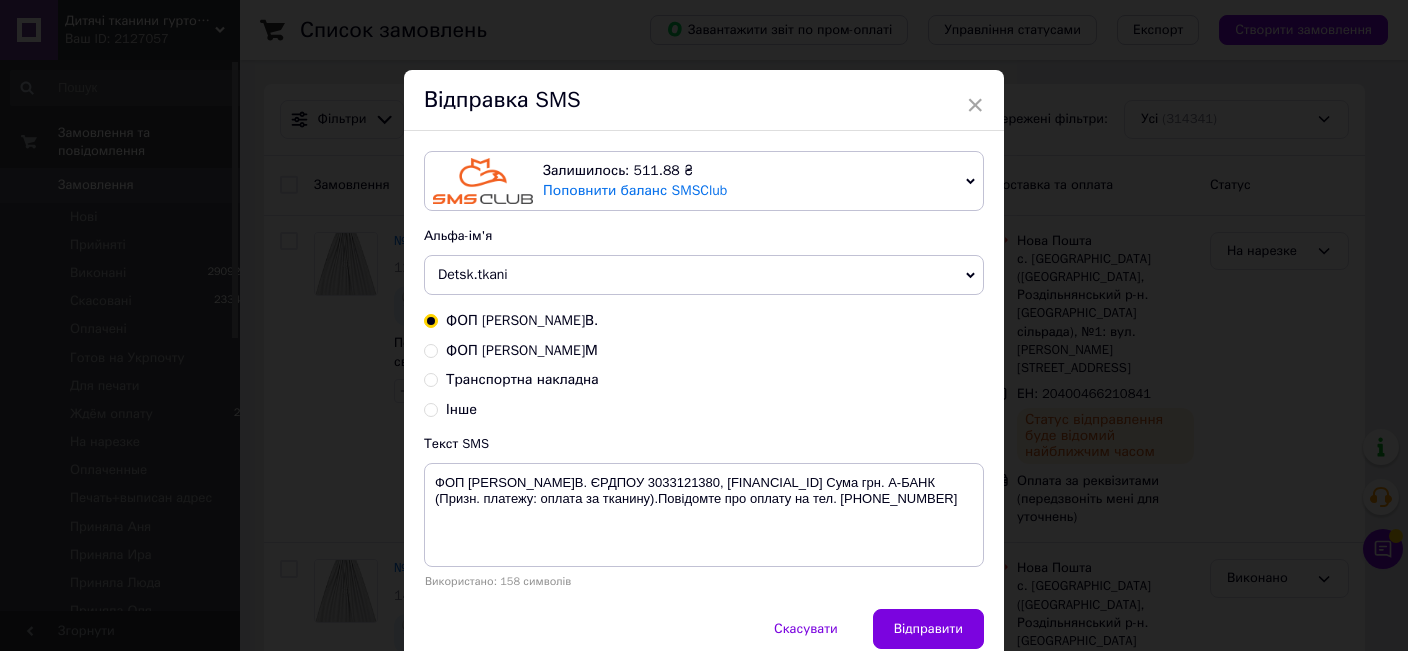 click on "Транспортна накладна" at bounding box center [522, 379] 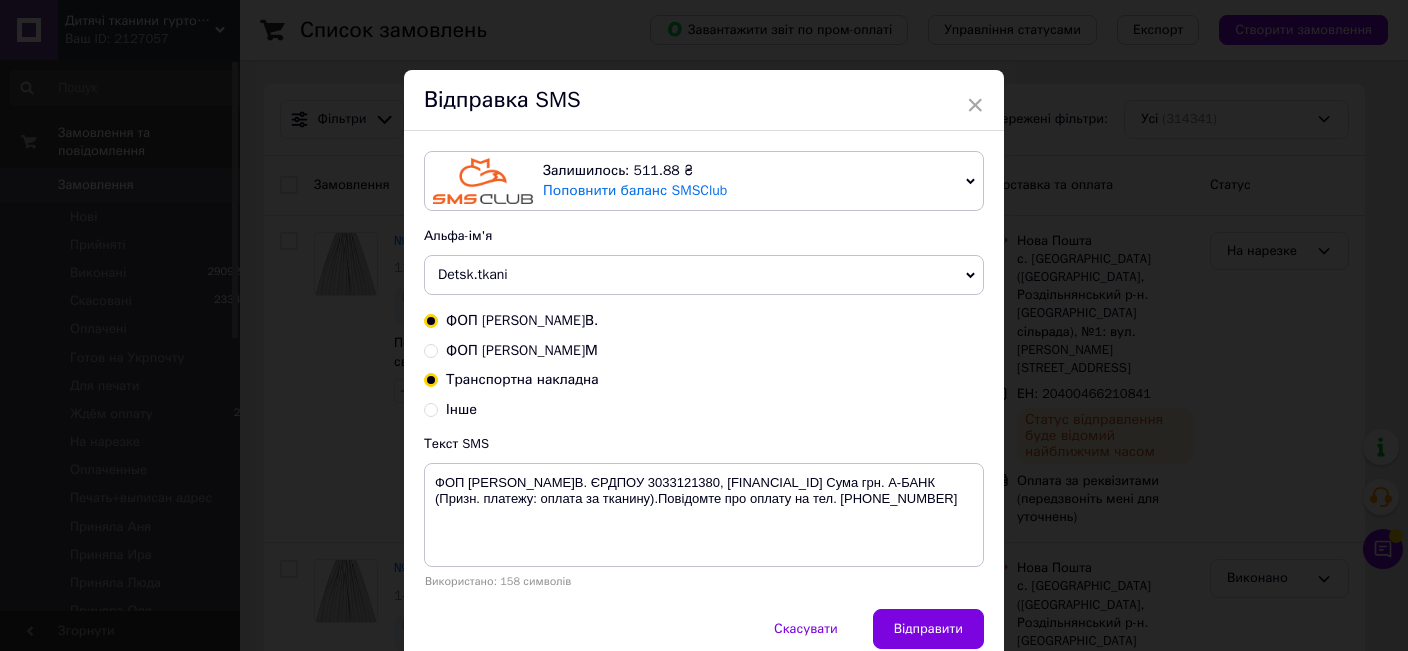 radio on "true" 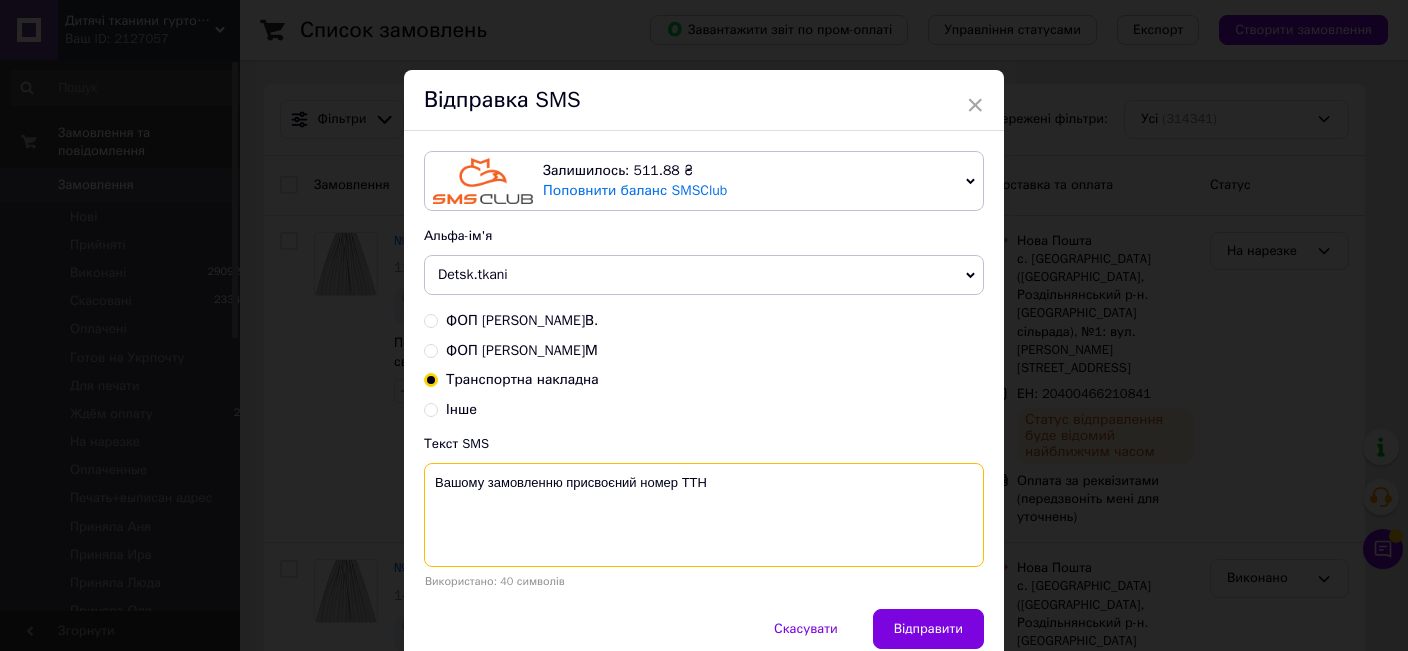 paste on "20400466210841" 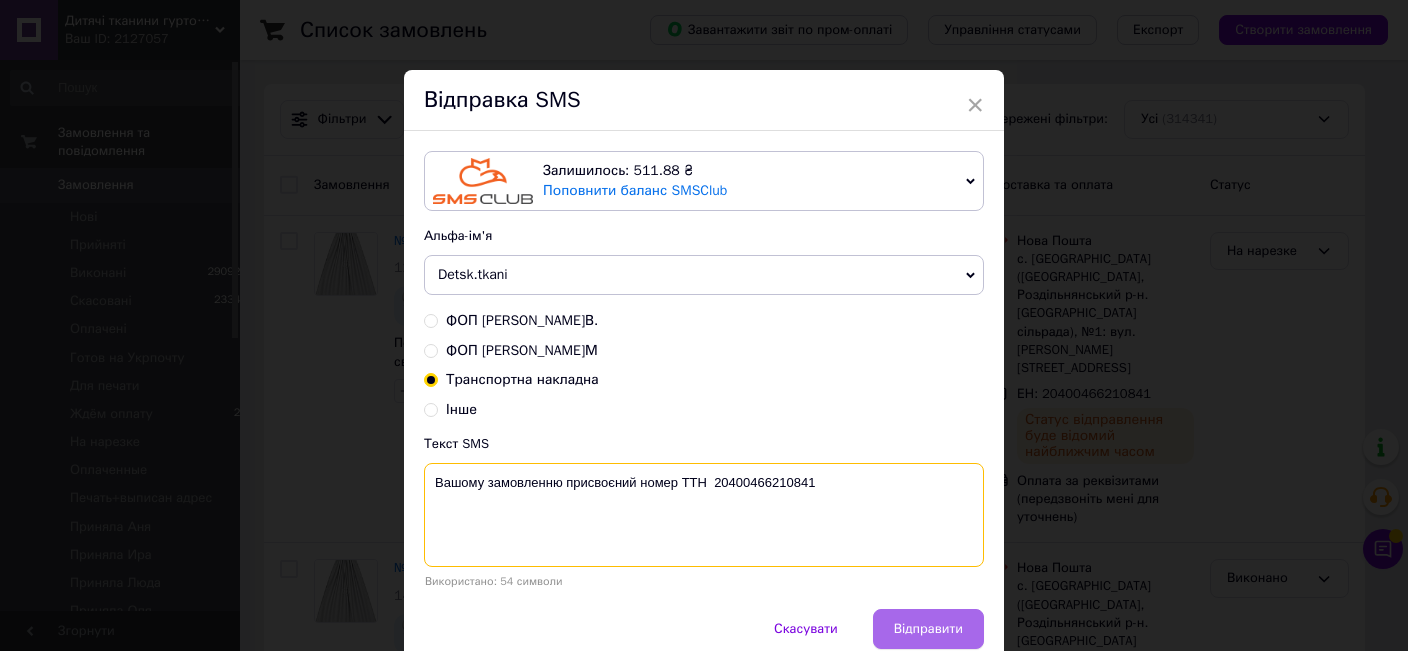 type on "Вашому замовленню присвоєний номер ТТН  20400466210841" 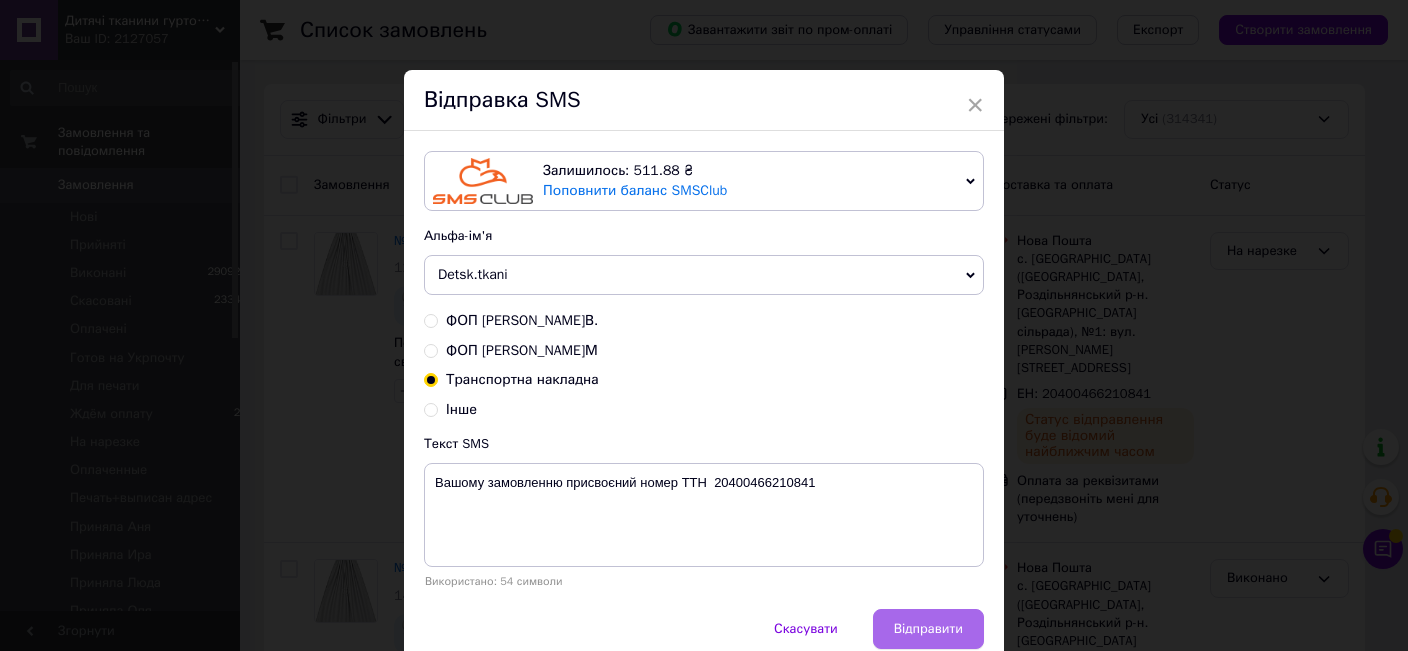 click on "Відправити" at bounding box center [928, 629] 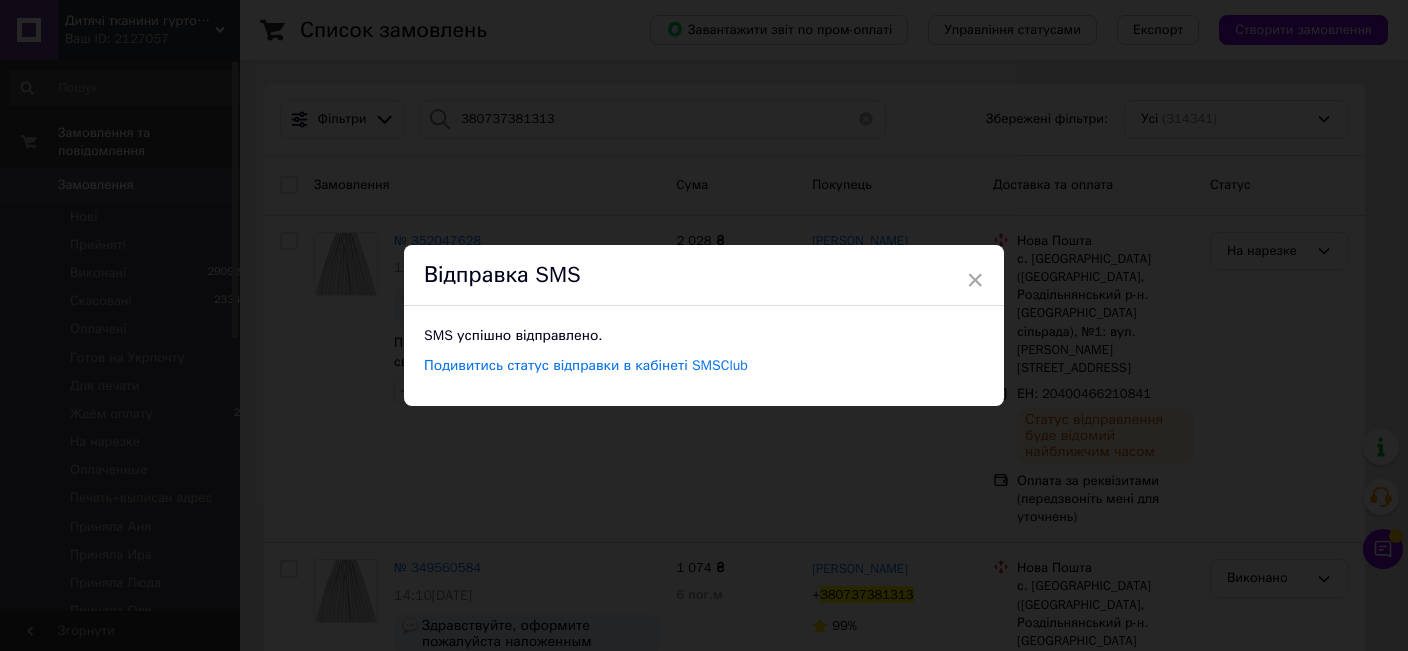 click on "× Відправка SMS SMS успішно відправлено. Подивитись статус відправки в кабінеті SMSClub" at bounding box center [704, 325] 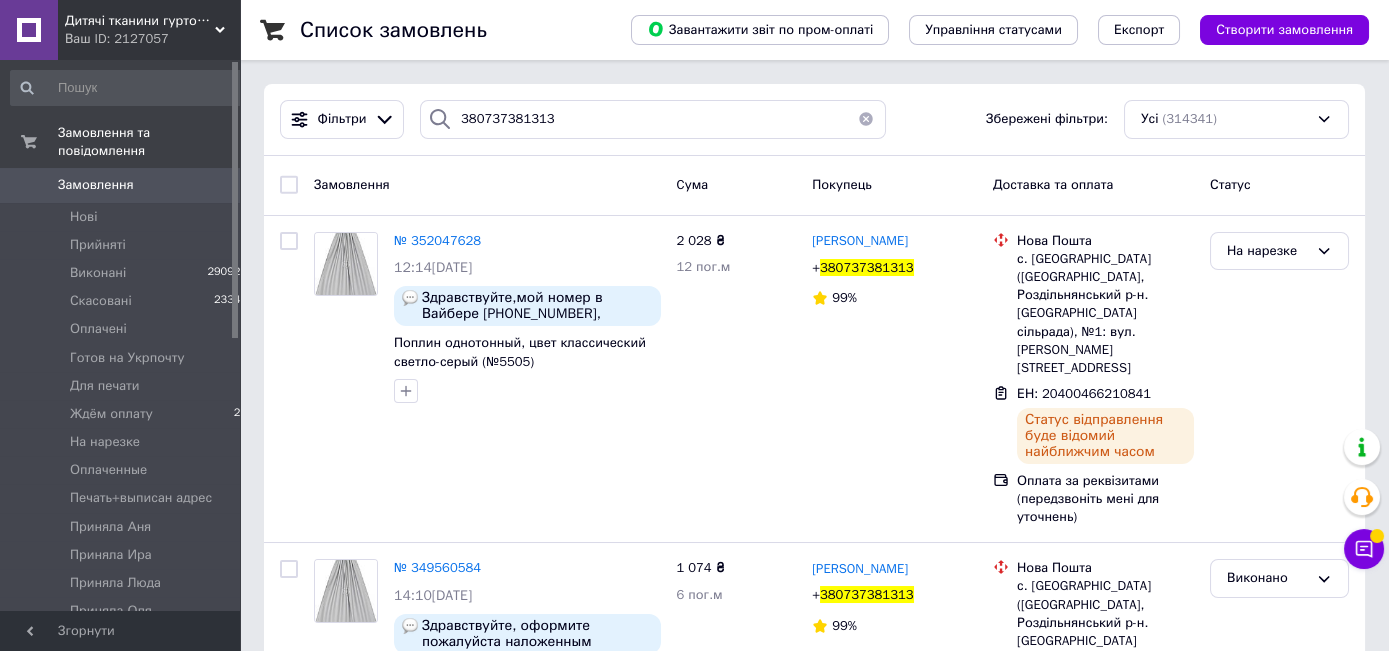 click on "На нарезке" at bounding box center [1267, 251] 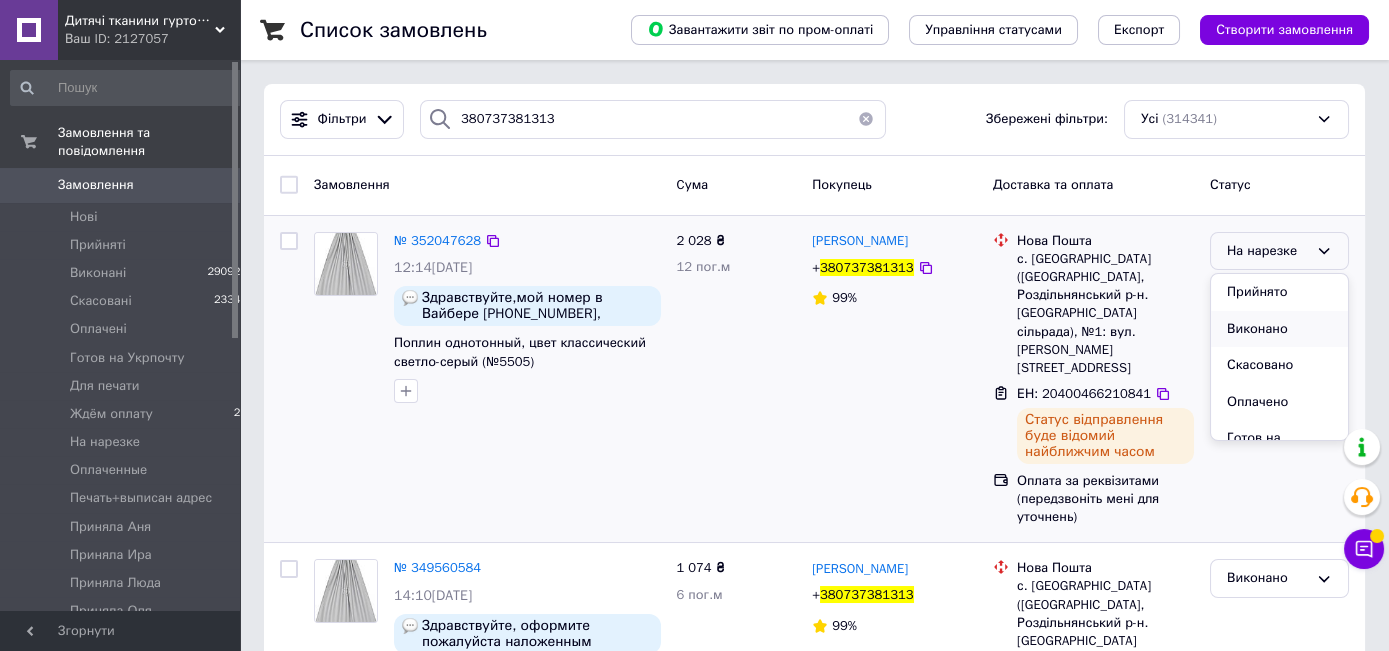 click on "Виконано" at bounding box center [1279, 329] 